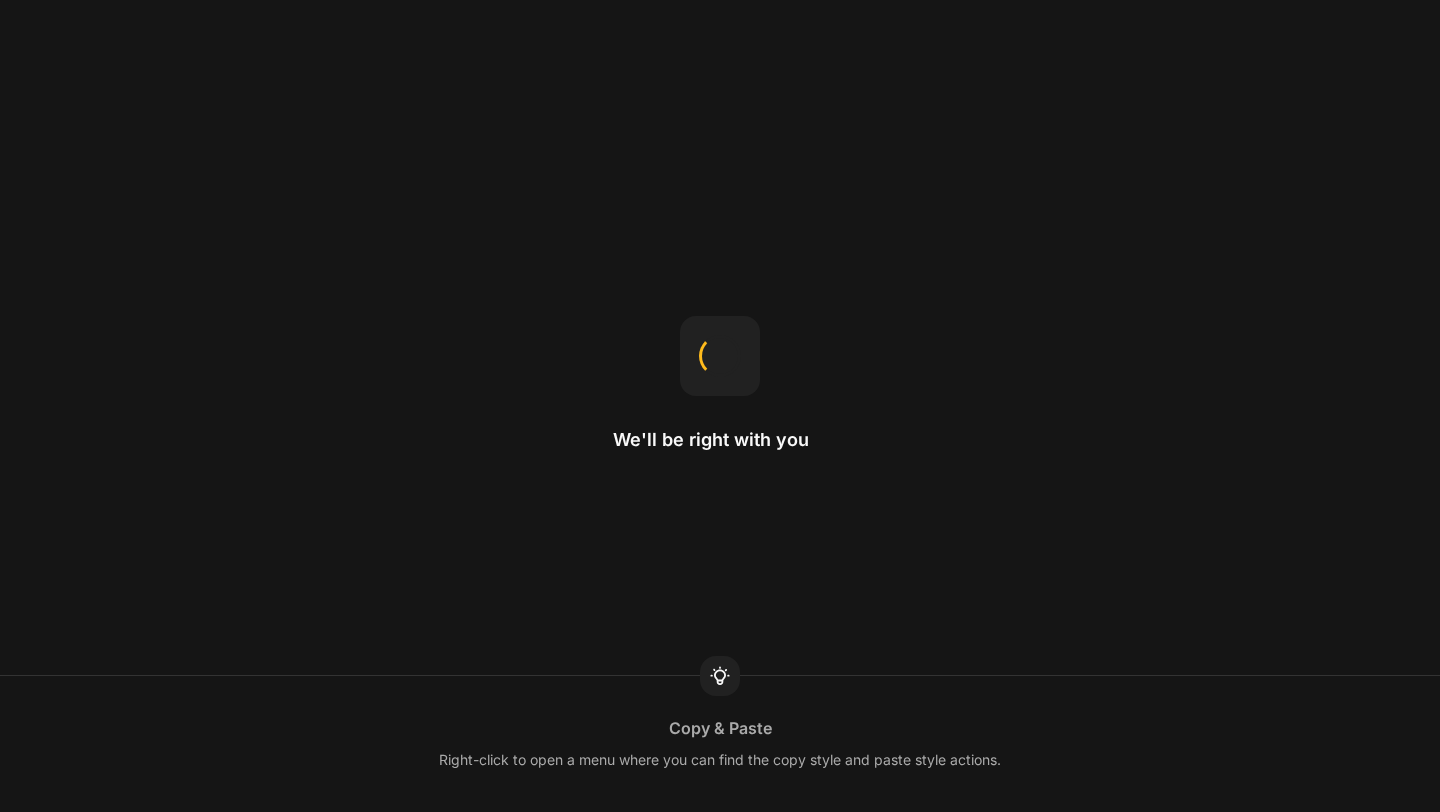 scroll, scrollTop: 0, scrollLeft: 0, axis: both 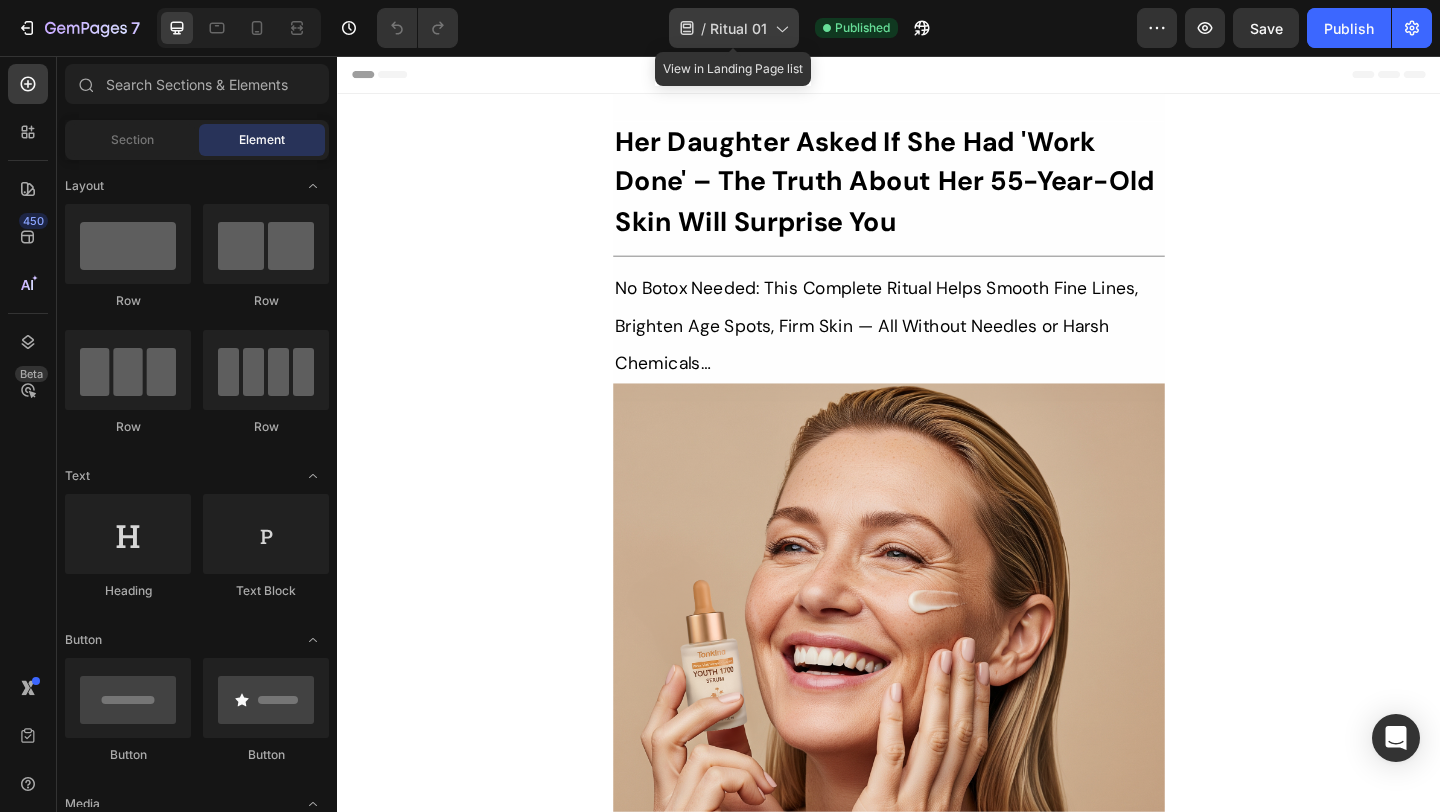 click on "Ritual 01" at bounding box center (738, 28) 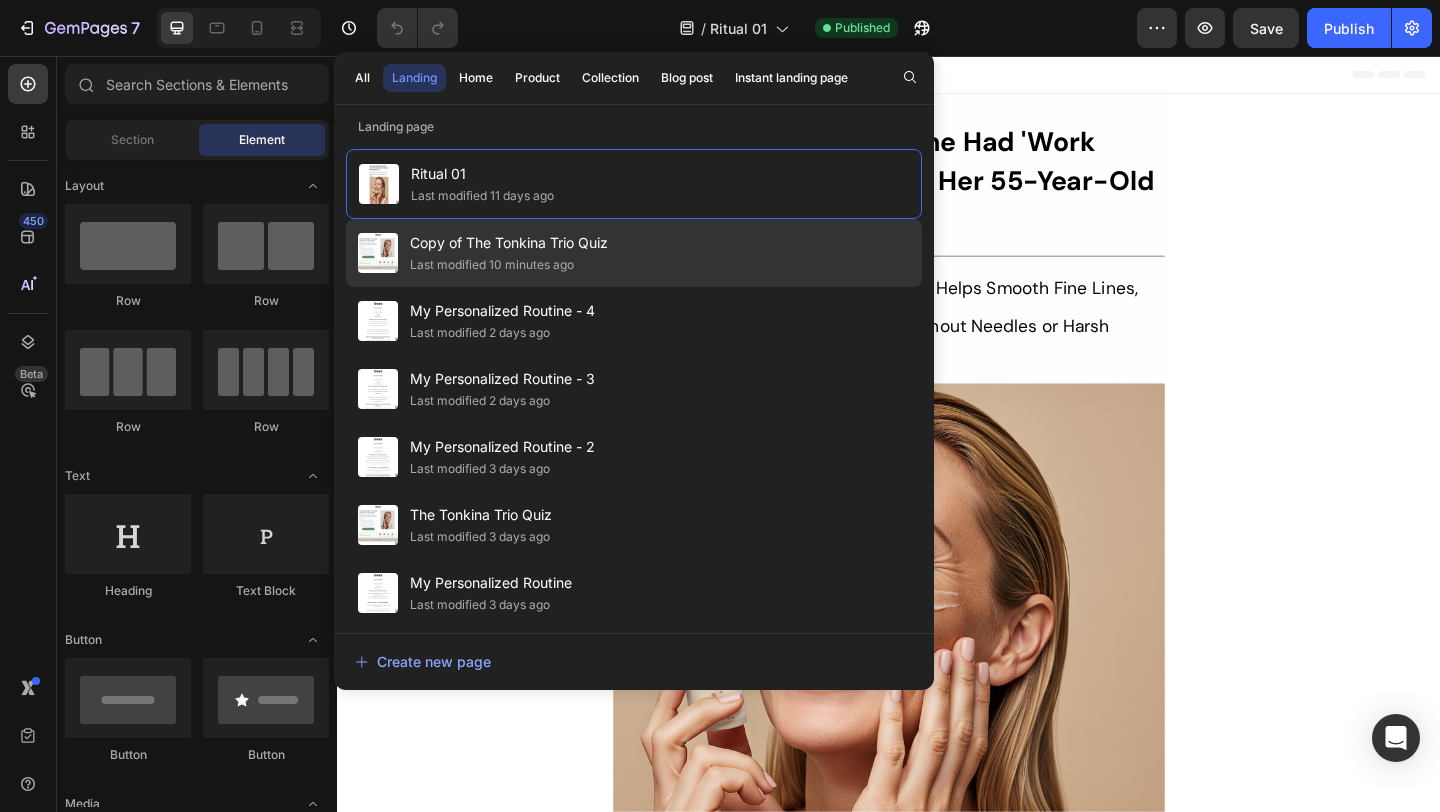 click on "Copy of The Tonkina Trio Quiz" at bounding box center [509, 243] 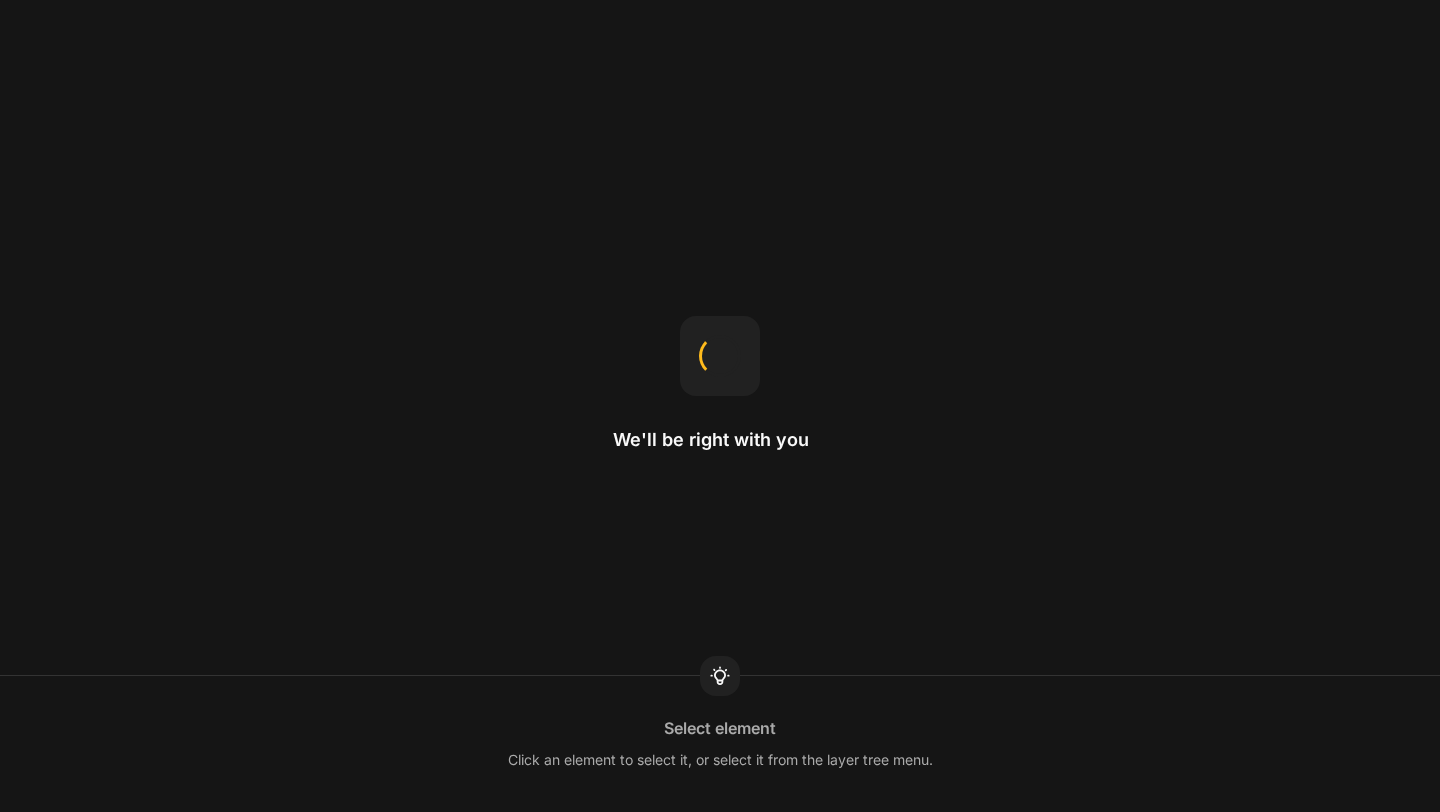 scroll, scrollTop: 0, scrollLeft: 0, axis: both 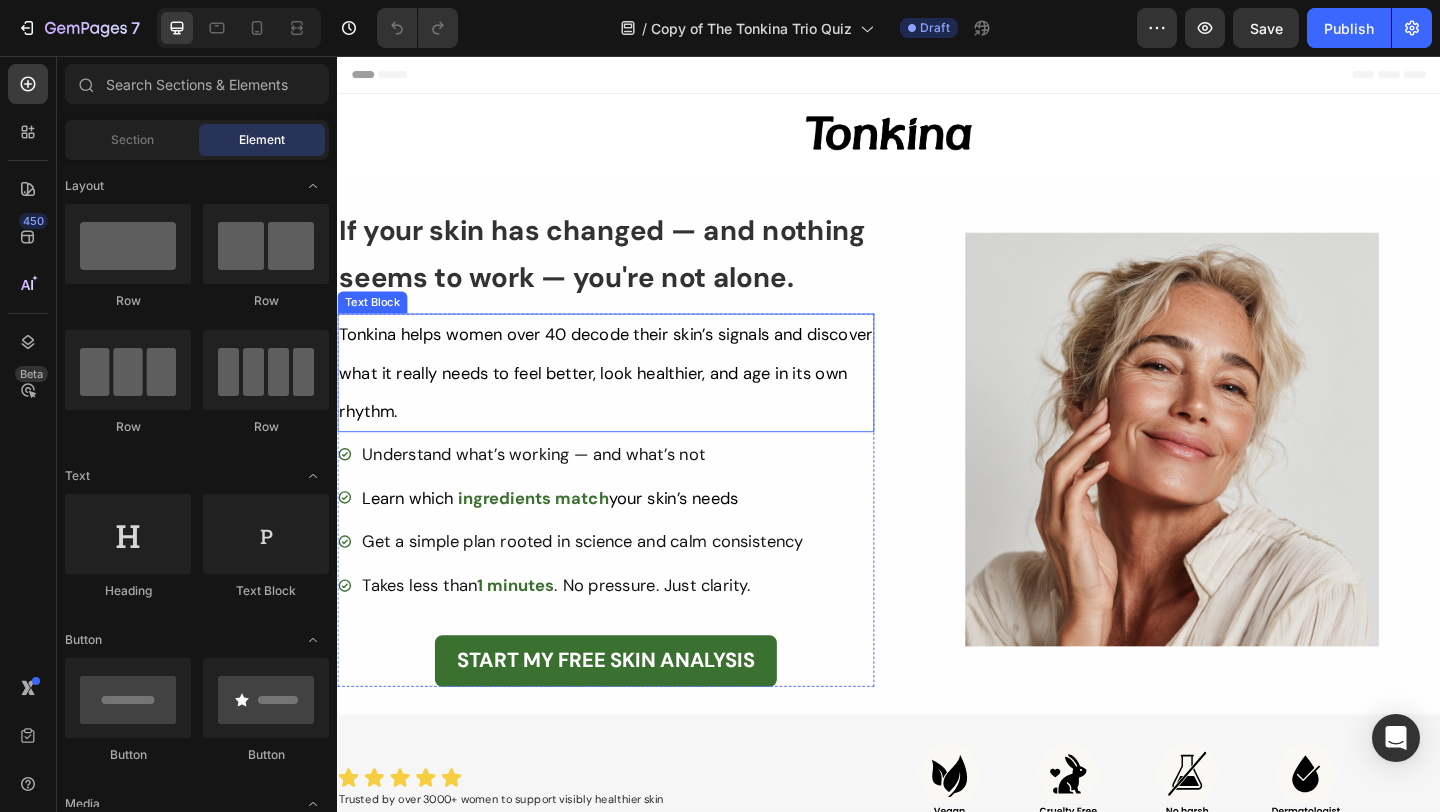 click on "Tonkina helps women over 40 decode their skin’s signals and discover what it really needs to feel better, look healthier, and age in its own rhythm." at bounding box center (629, 400) 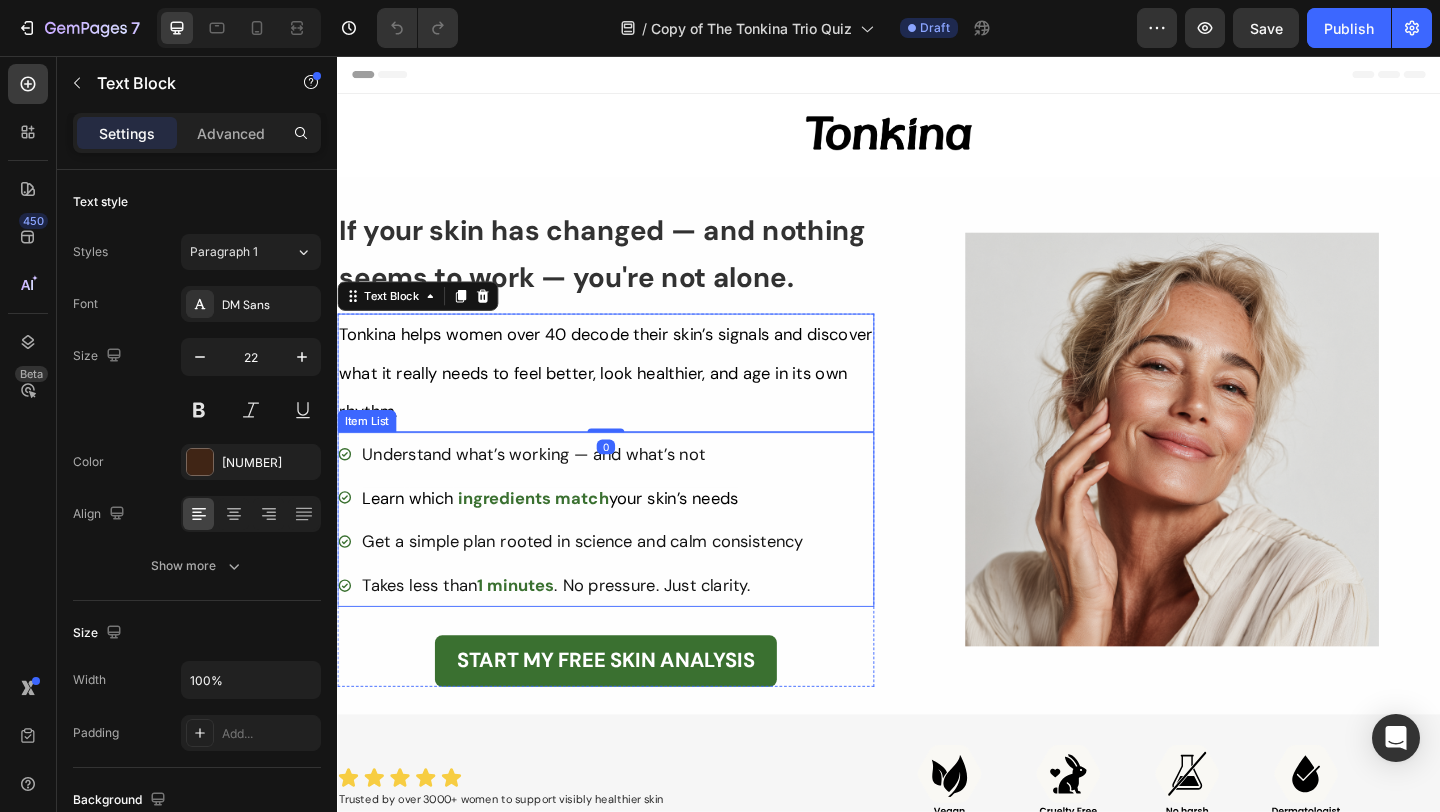 click on "Understand what’s working — and what’s not" at bounding box center (604, 489) 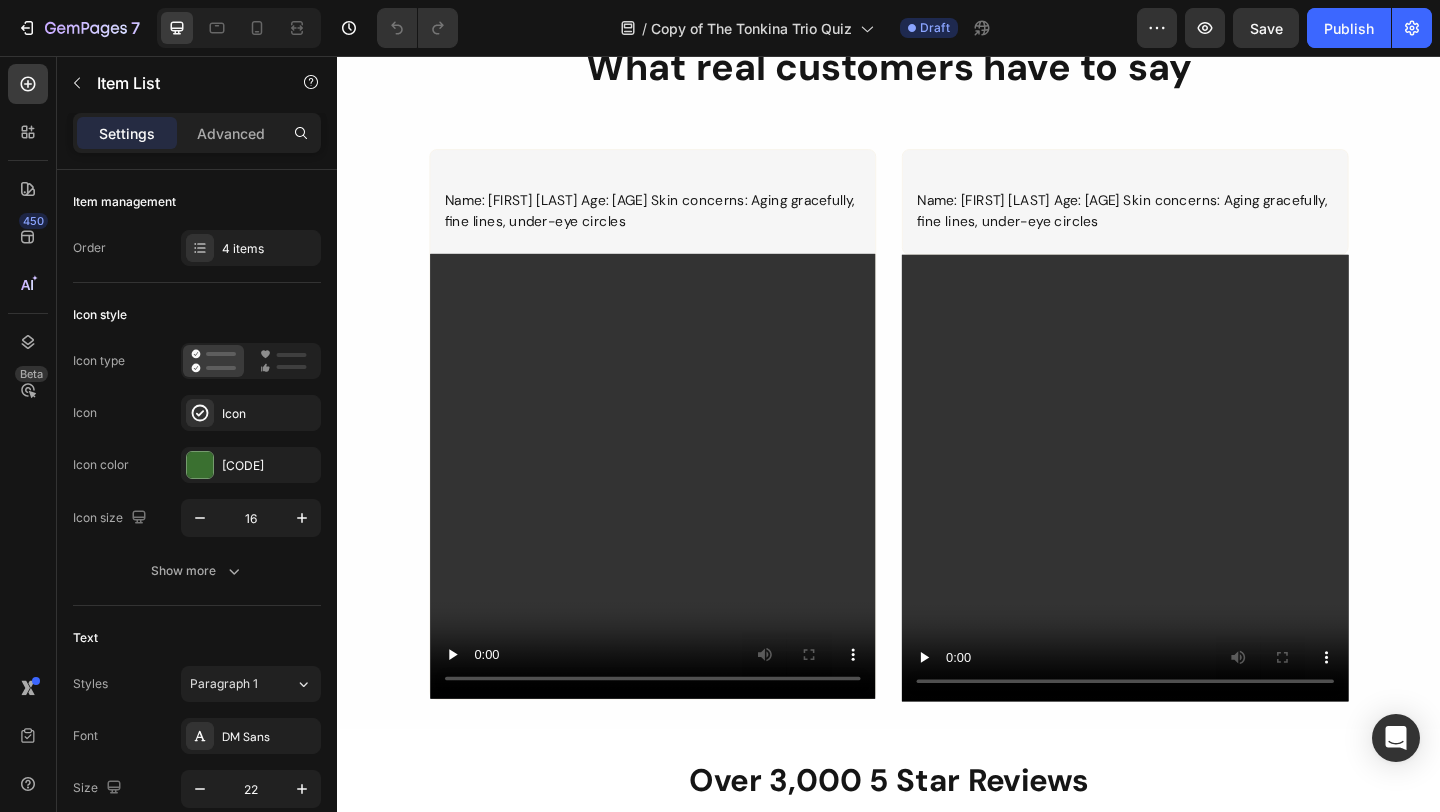 scroll, scrollTop: 911, scrollLeft: 0, axis: vertical 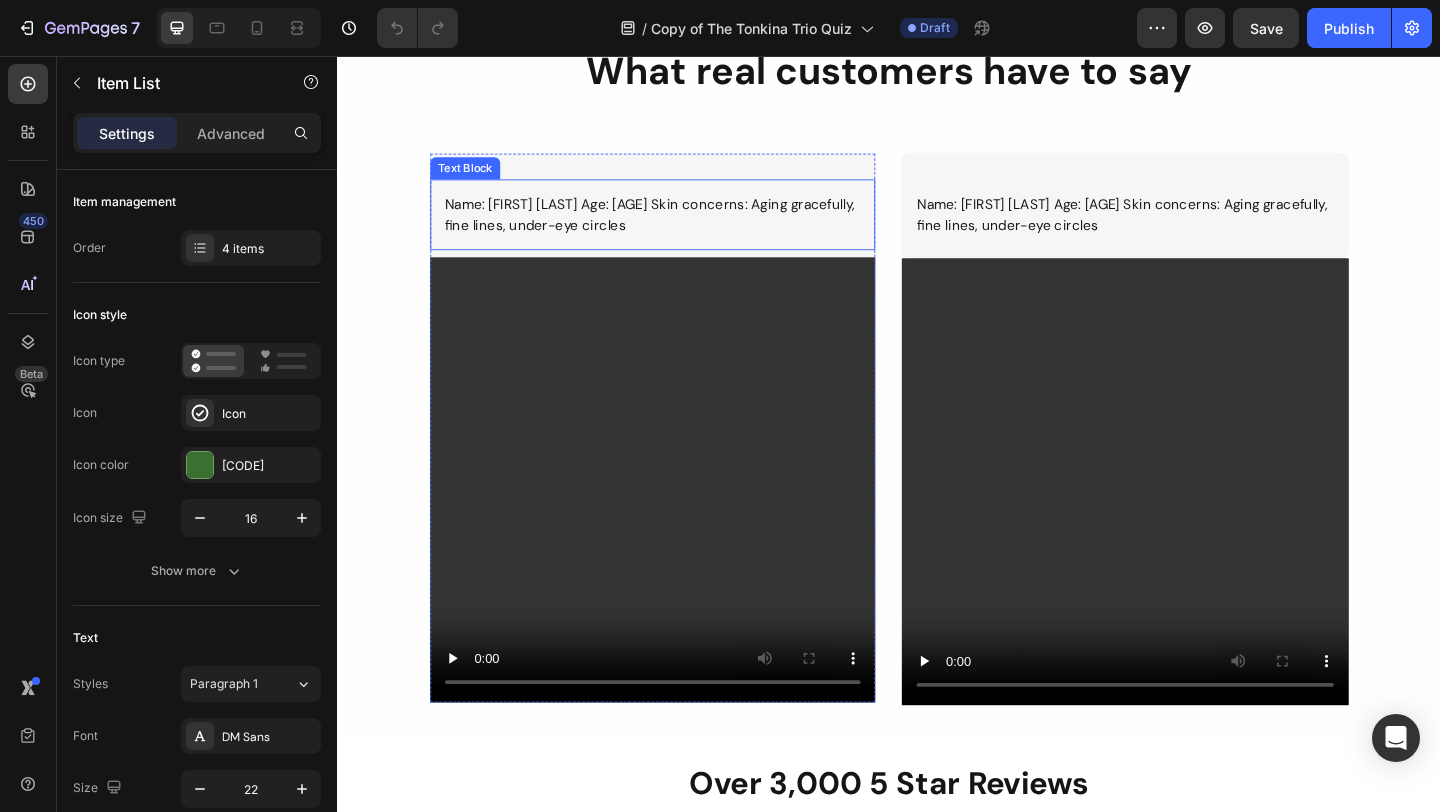 click on "Name: [FIRST] [LAST] Age: [AGE] Skin concerns: Aging gracefully, fine lines, under-eye circles" at bounding box center [680, 228] 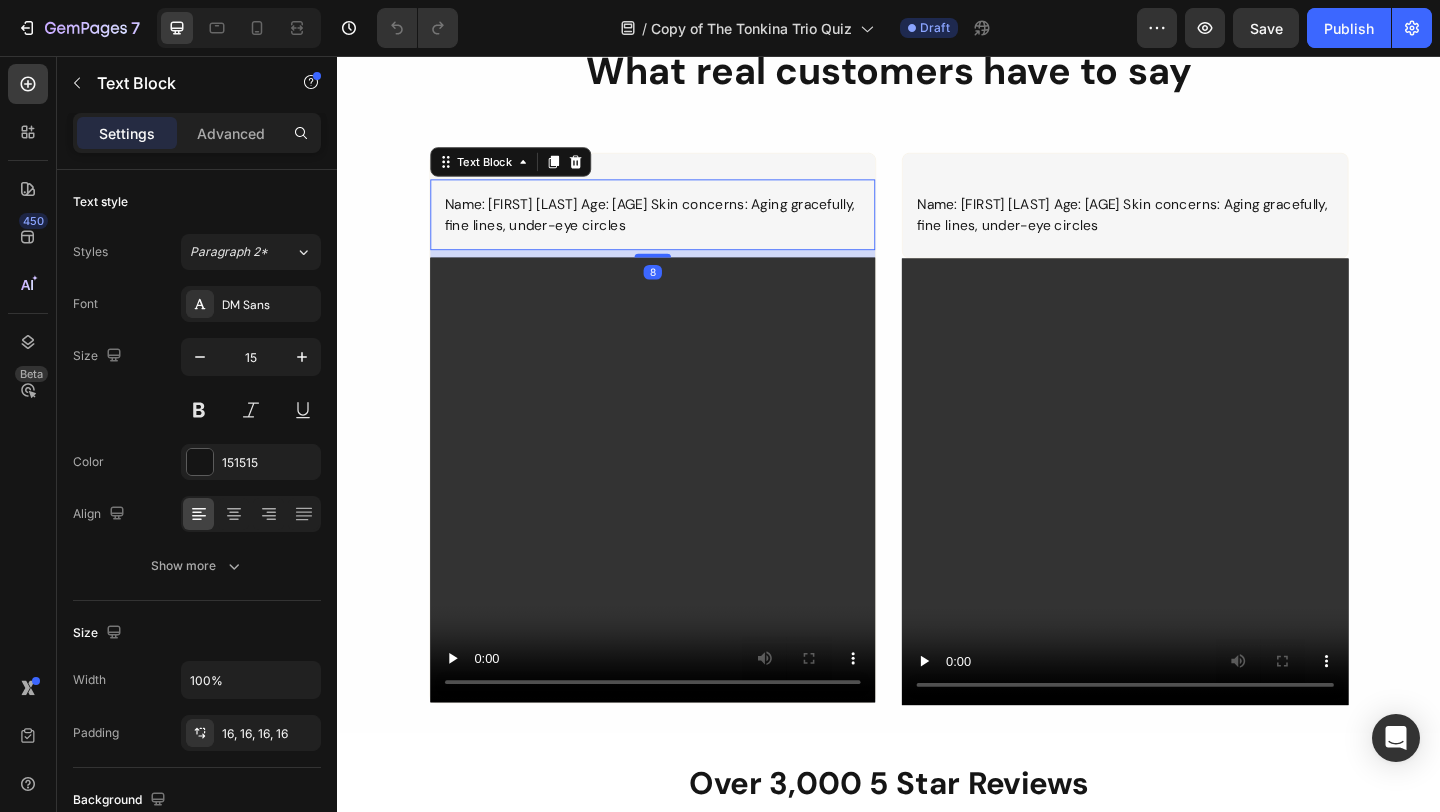 click on "Name: [FIRST] [LAST] Age: [AGE] Skin concerns: Aging gracefully, fine lines, under-eye circles" at bounding box center [680, 228] 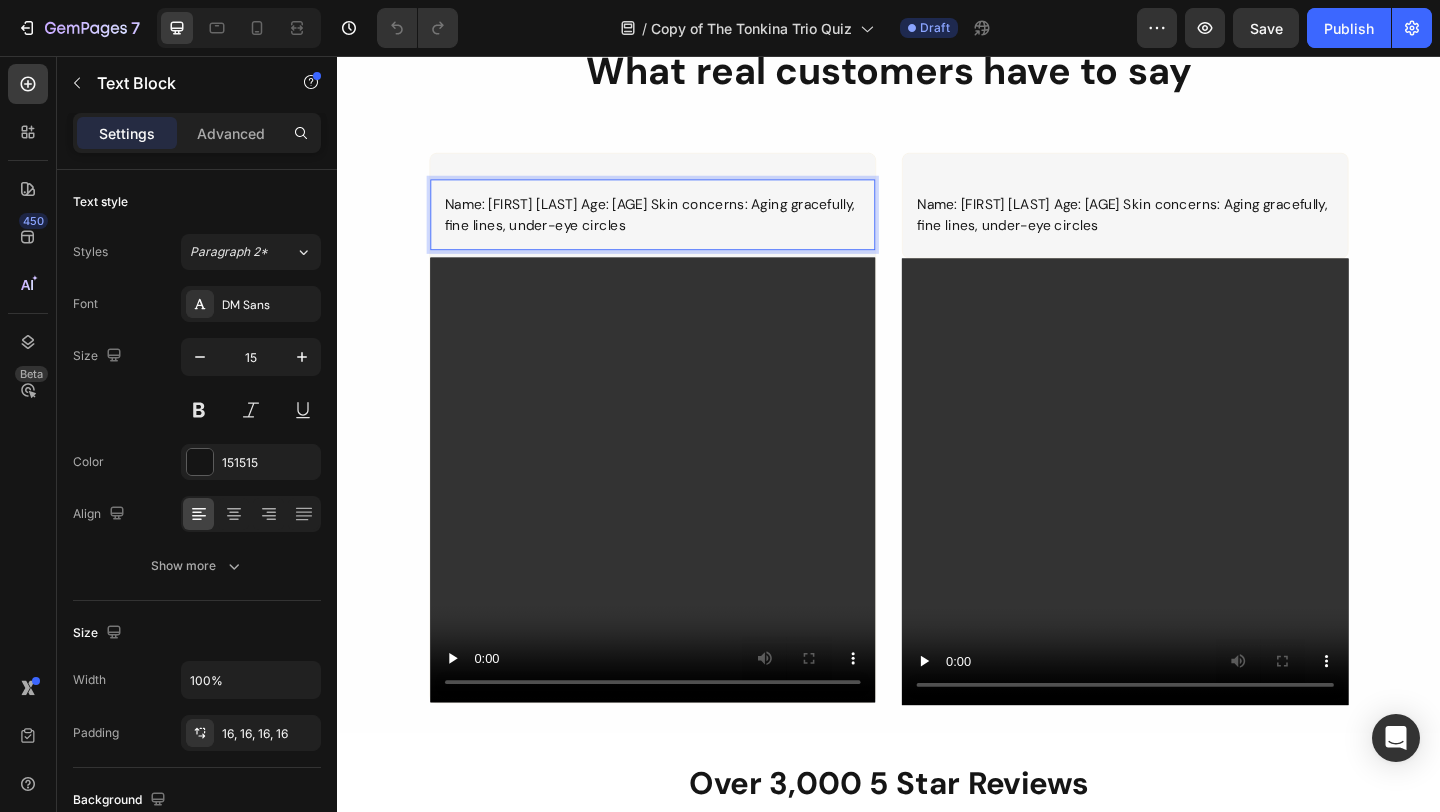 click on "Name: [FIRST] [LAST] Age: [AGE] Skin concerns: Aging gracefully, fine lines, under-eye circles" at bounding box center [680, 228] 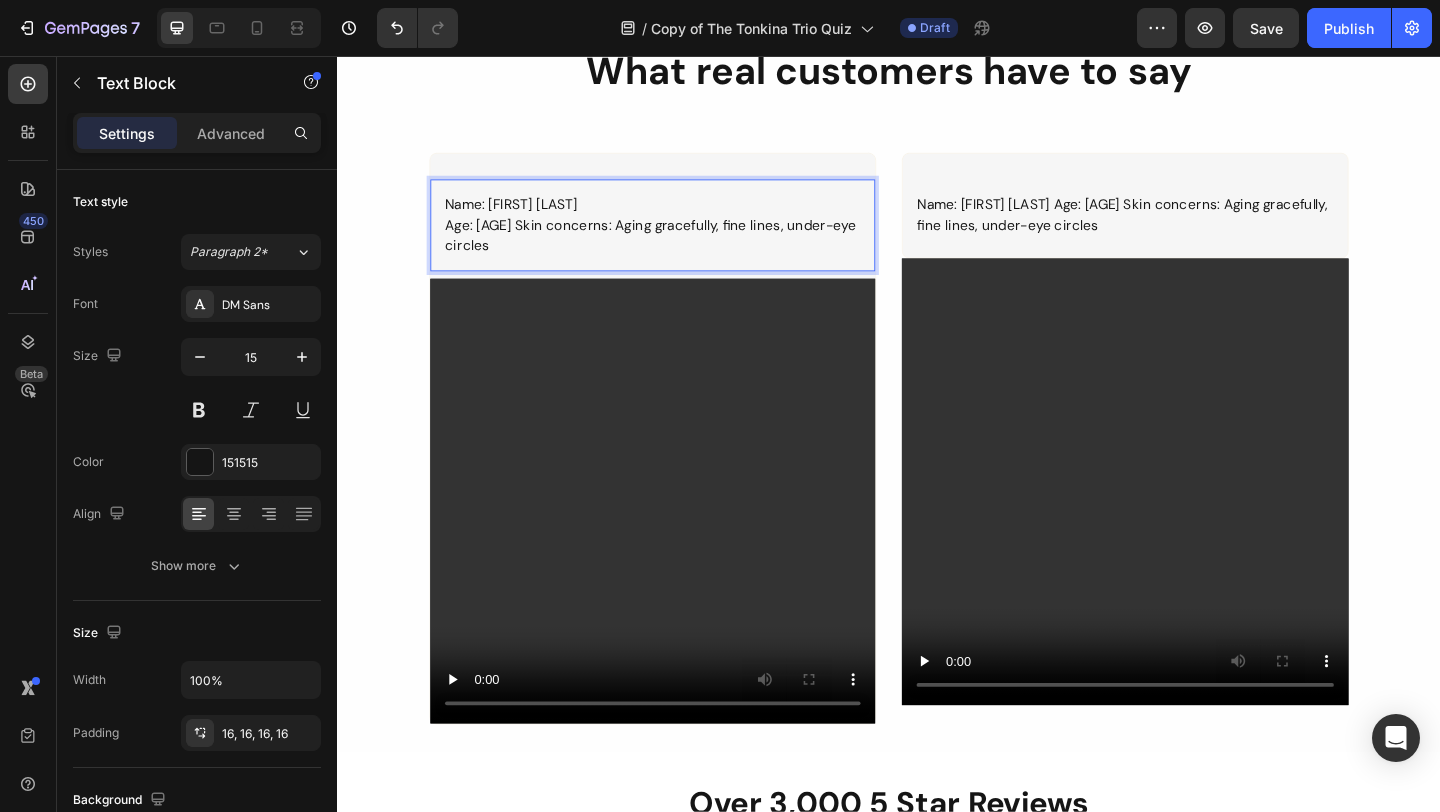 click on "Age: [AGE] Skin concerns: Aging gracefully, fine lines, under-eye circles" at bounding box center (680, 251) 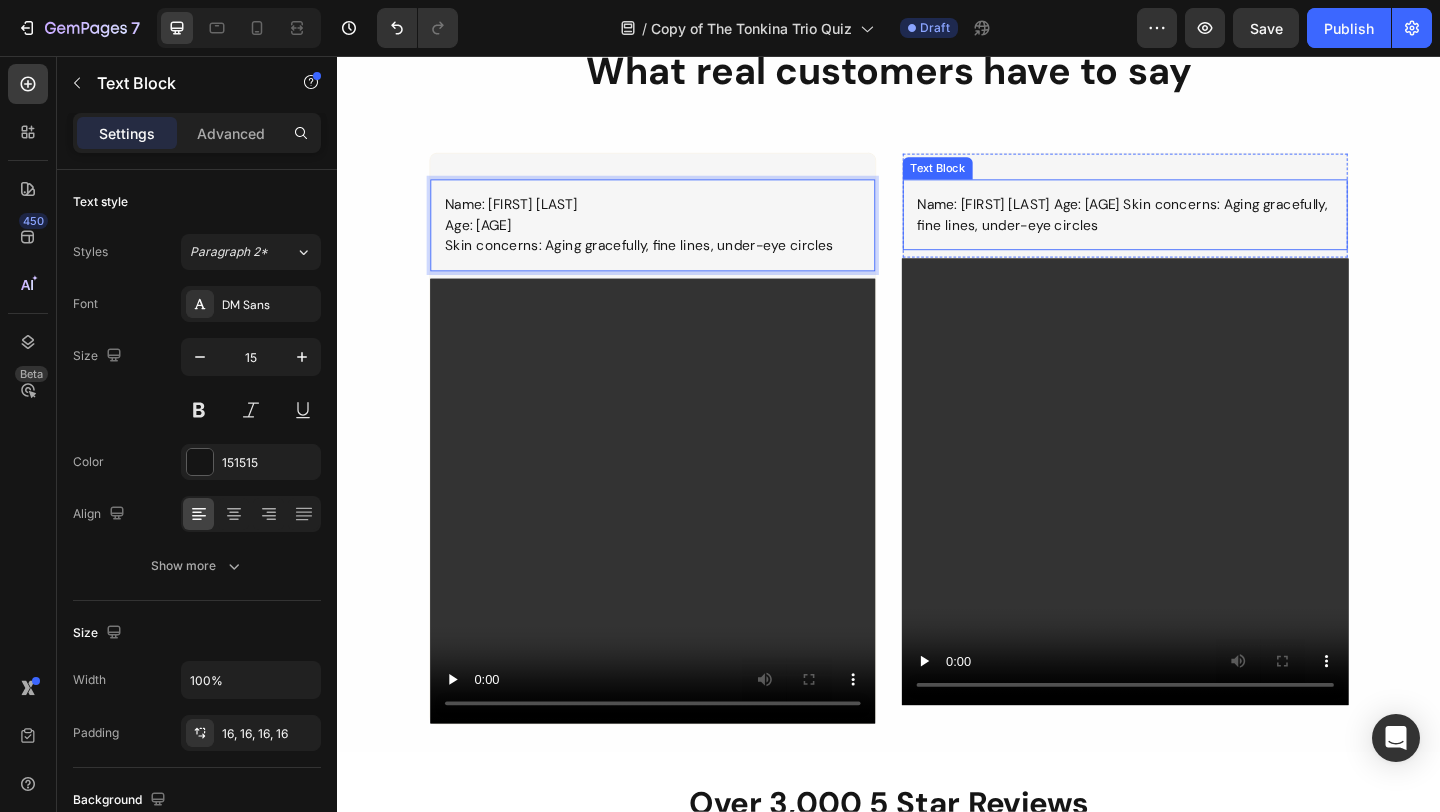 click on "Name: [FIRST] [LAST] Age: [AGE] Skin concerns: Aging gracefully, fine lines, under-eye circles" at bounding box center [1194, 228] 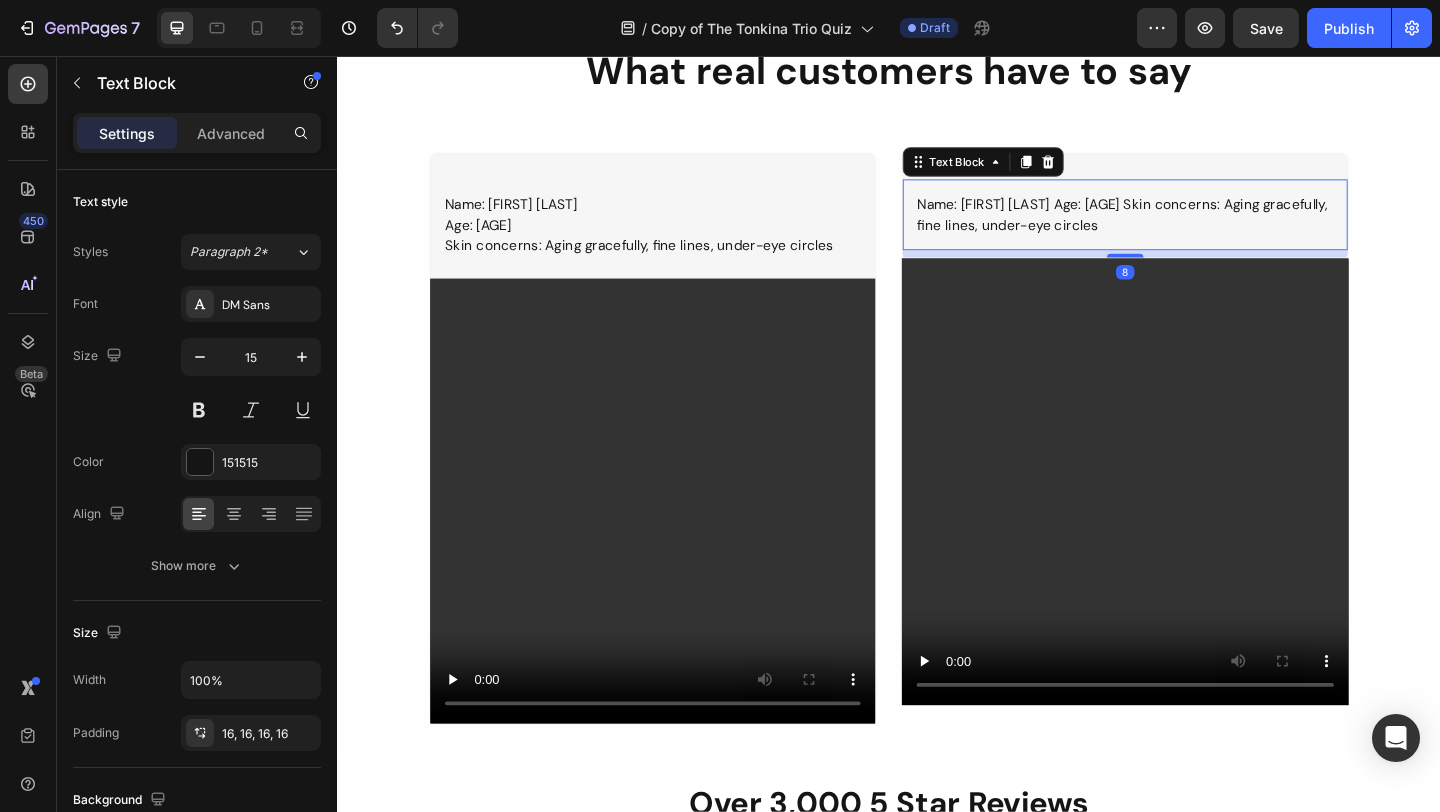 click on "Name: [FIRST] [LAST] Age: [AGE] Skin concerns: Aging gracefully, fine lines, under-eye circles" at bounding box center (1194, 228) 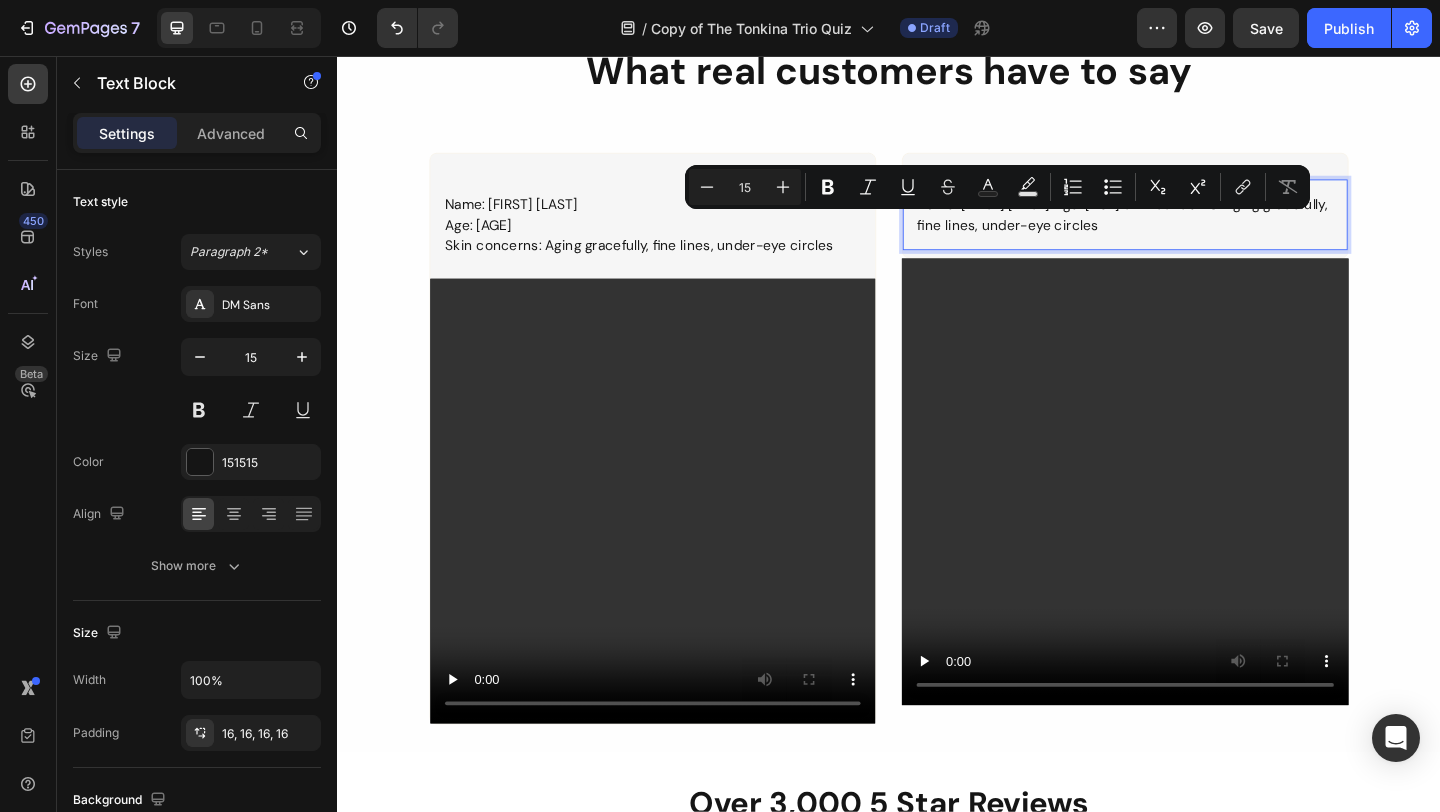 click on "Name: [FIRST] [LAST] Age: [AGE] Skin concerns: Aging gracefully, fine lines, under-eye circles" at bounding box center (1194, 228) 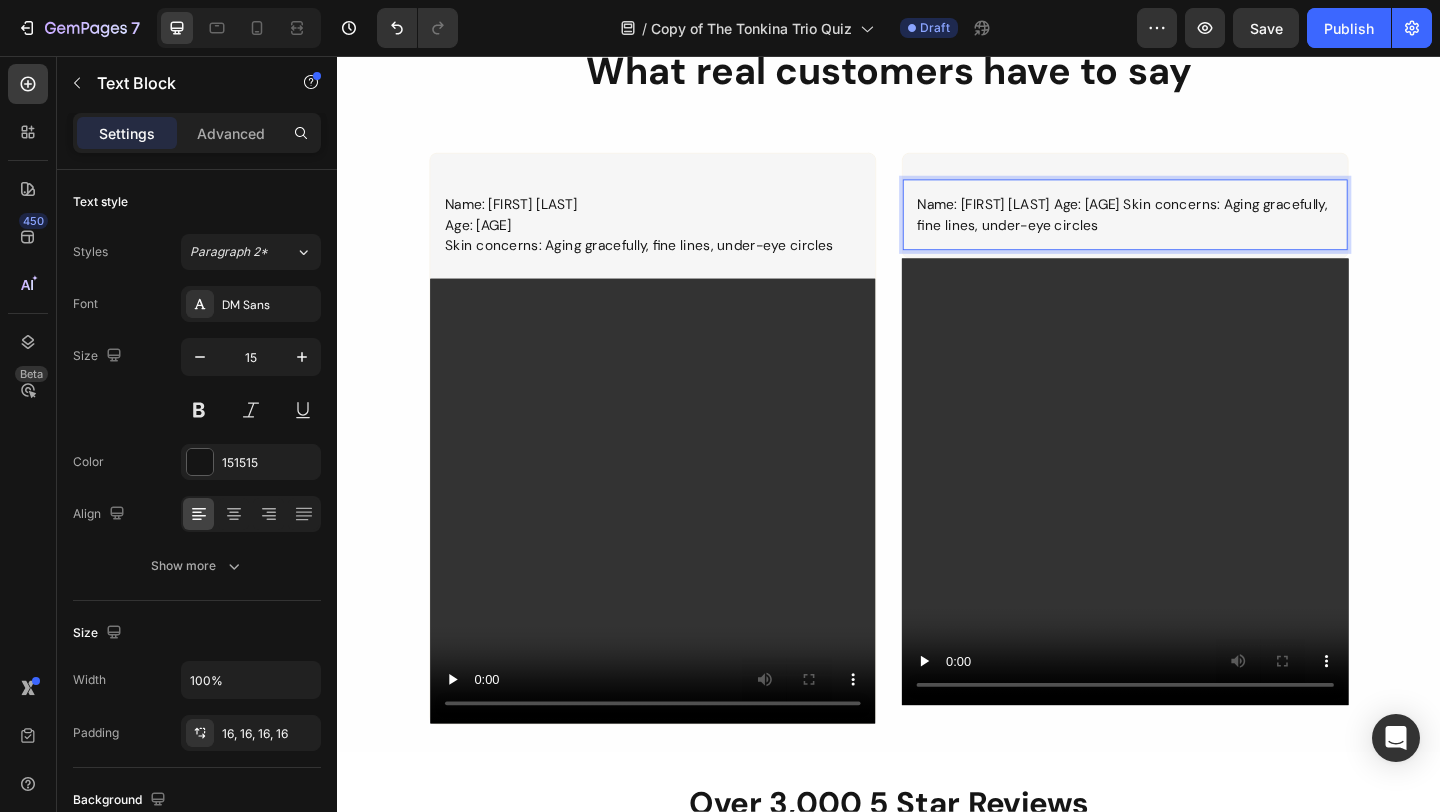 click on "Name: [FIRST] [LAST] Age: [AGE] Skin concerns: Aging gracefully, fine lines, under-eye circles" at bounding box center (1194, 228) 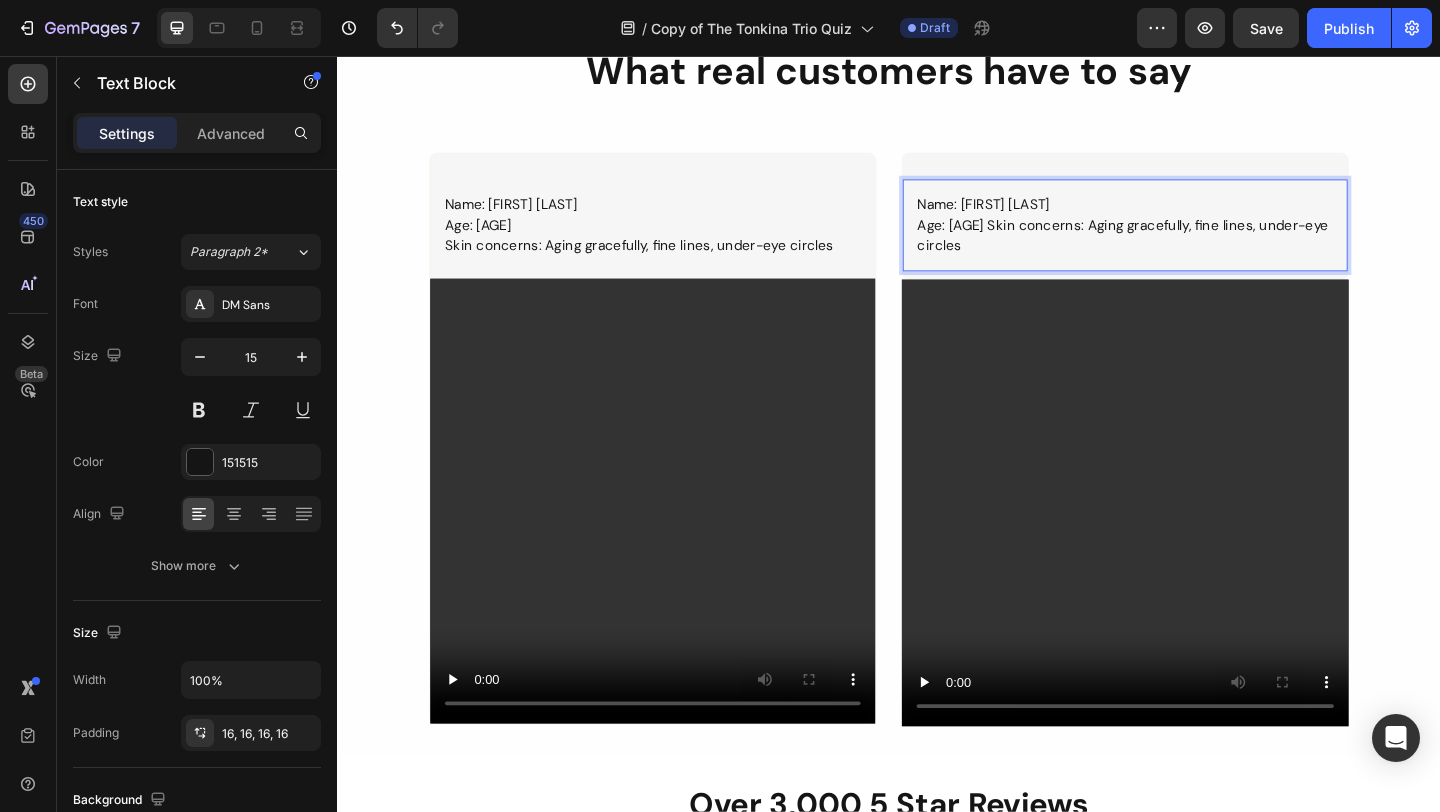 click on "Age: [AGE] Skin concerns: Aging gracefully, fine lines, under-eye circles" at bounding box center (1194, 251) 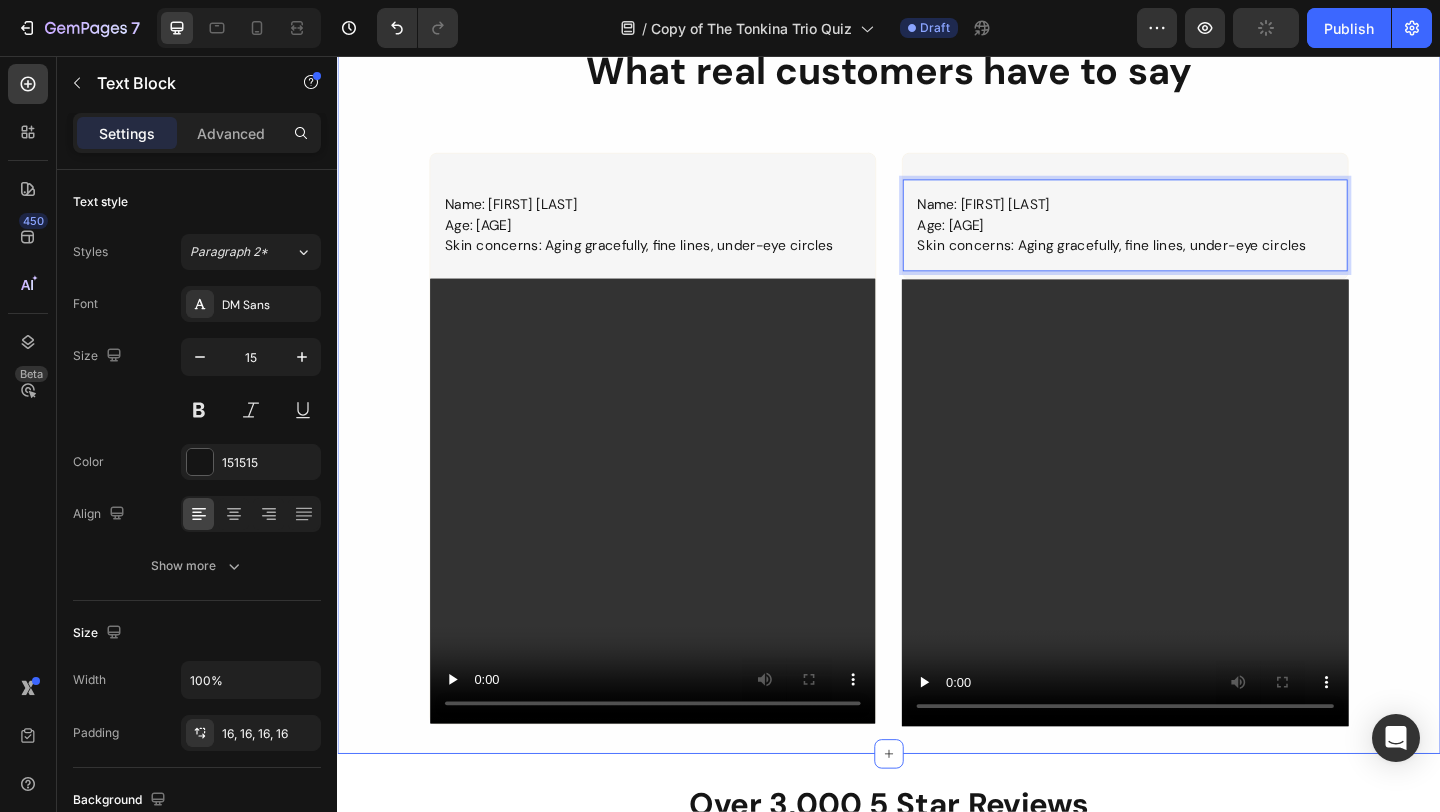 click on "What real customers have to say Heading Name: [FIRST] [LAST] Age: [AGE] Skin concerns: Aging gracefully, fine lines, under-eye circles Text Block Video Row Name: [FIRST] [LAST] Age: [AGE] Skin concerns: Aging gracefully, fine lines, under-eye circles Text Block 8 Row Video Row Row" at bounding box center [937, 414] 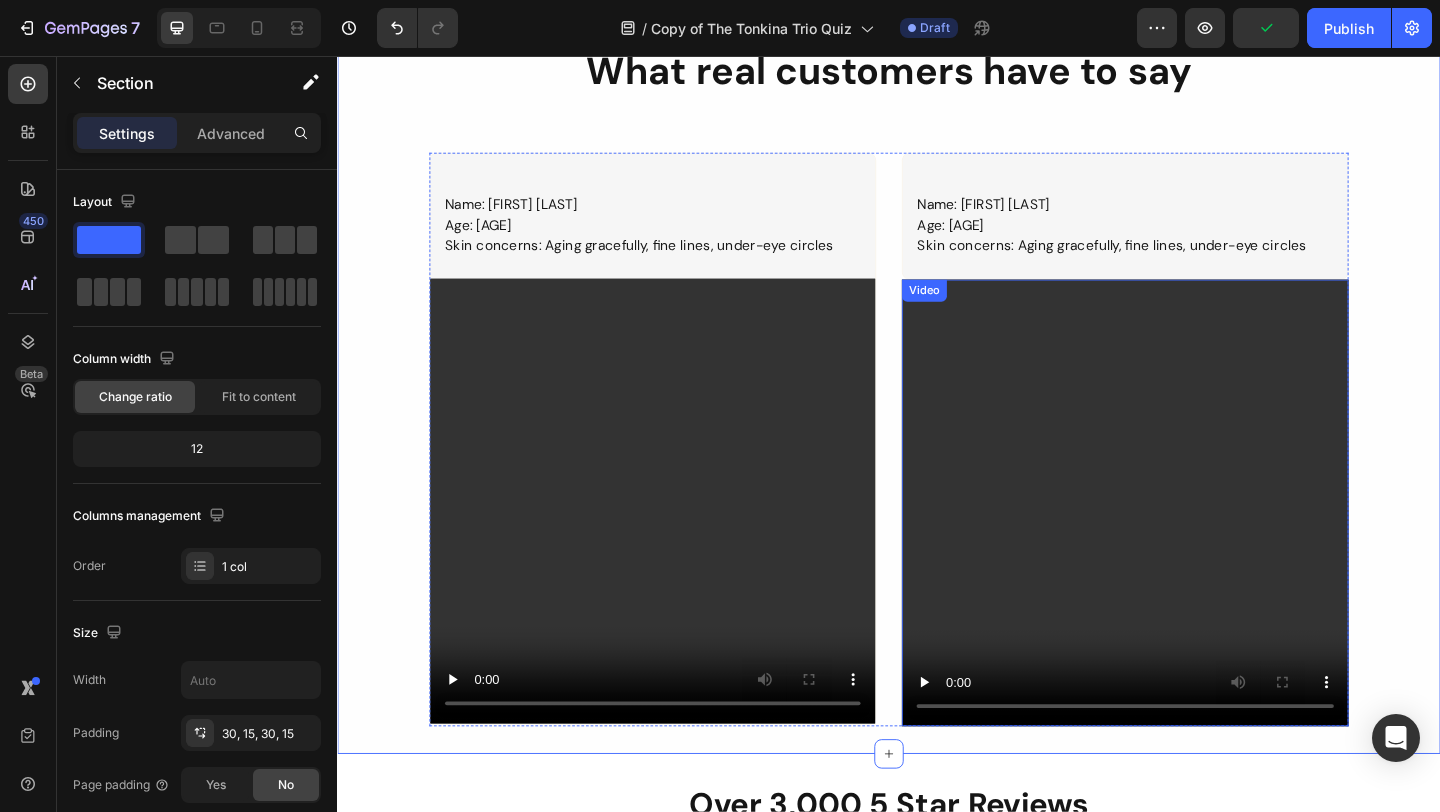scroll, scrollTop: 924, scrollLeft: 0, axis: vertical 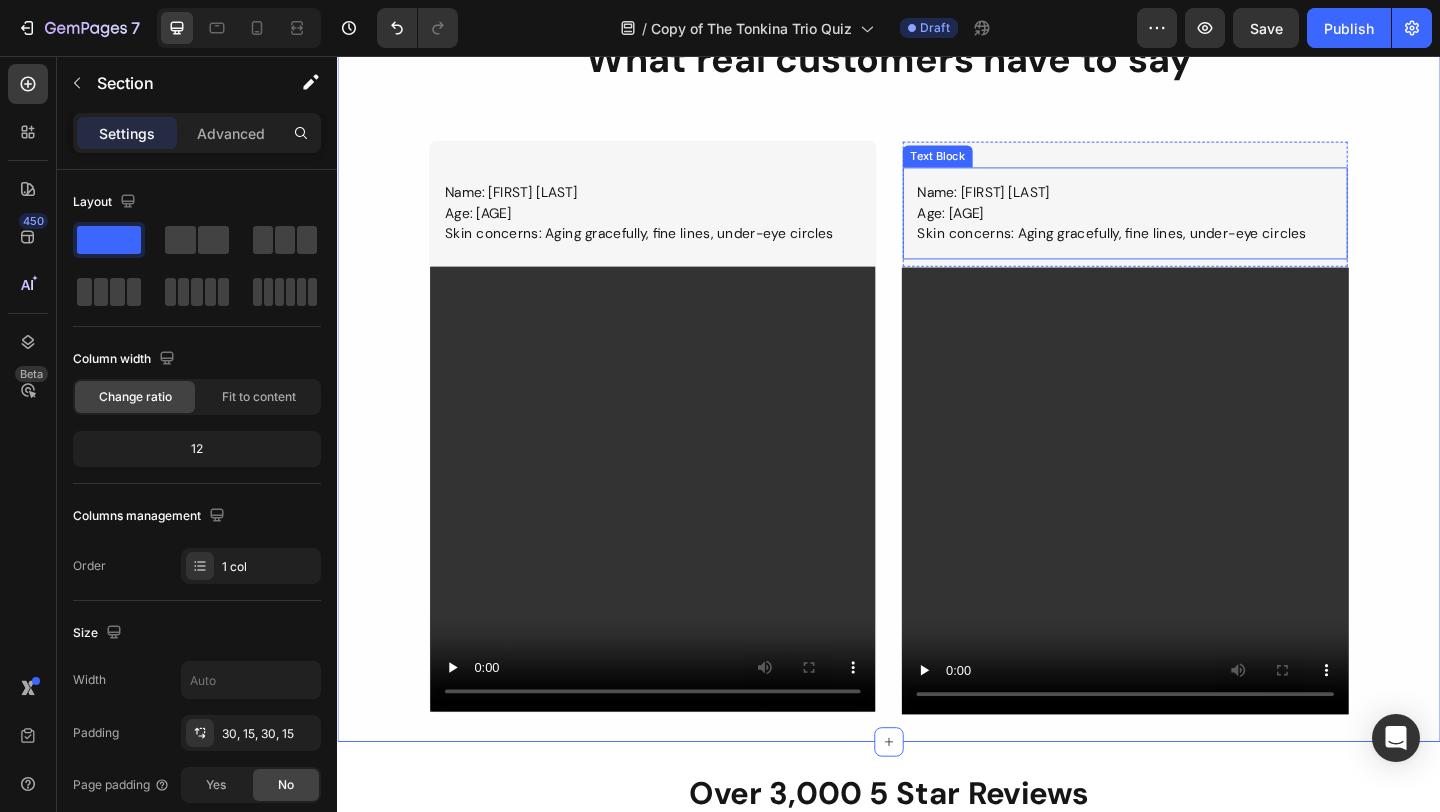 click on "Name: [FIRST] [LAST]" at bounding box center (1194, 204) 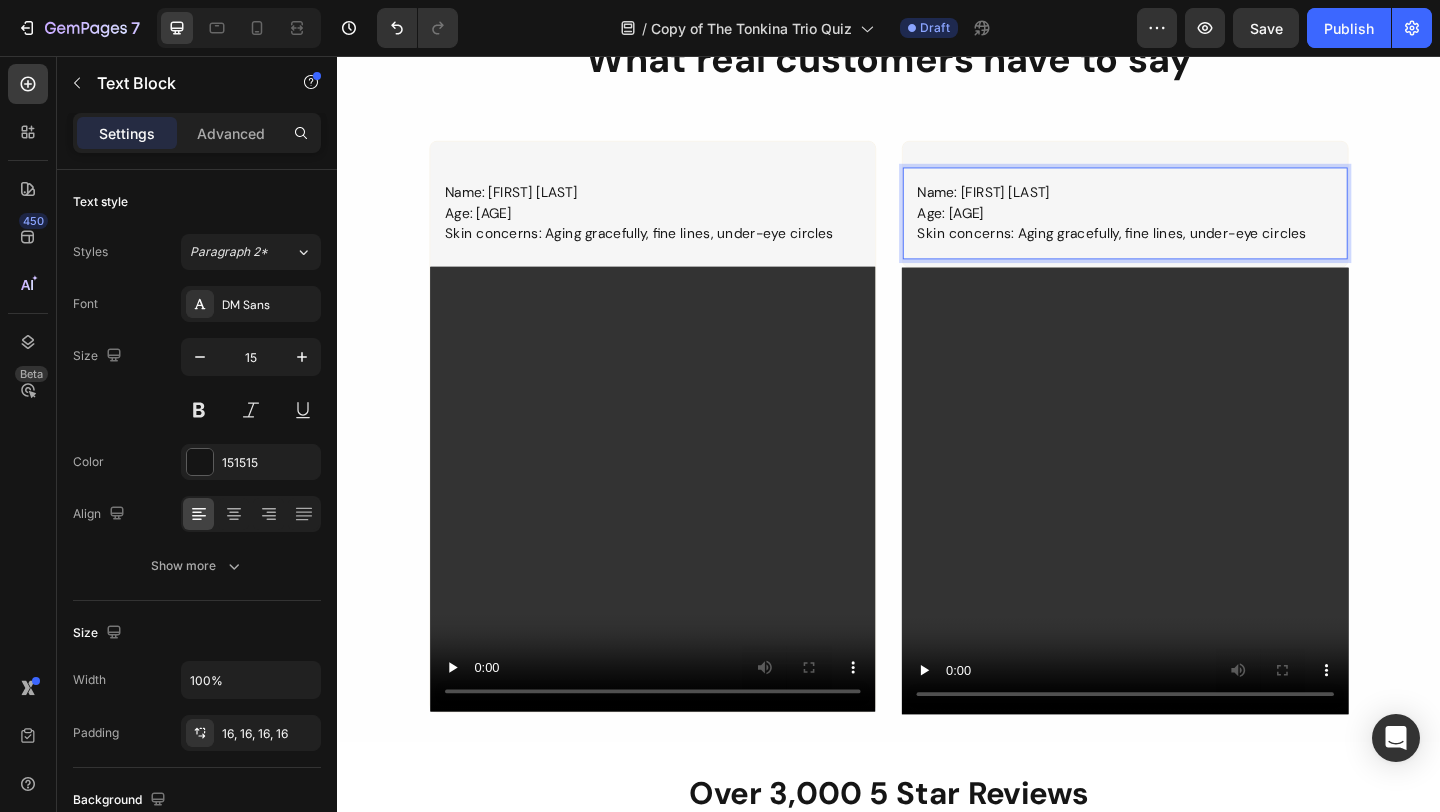 click on "Name: [FIRST] [LAST]" at bounding box center (1194, 204) 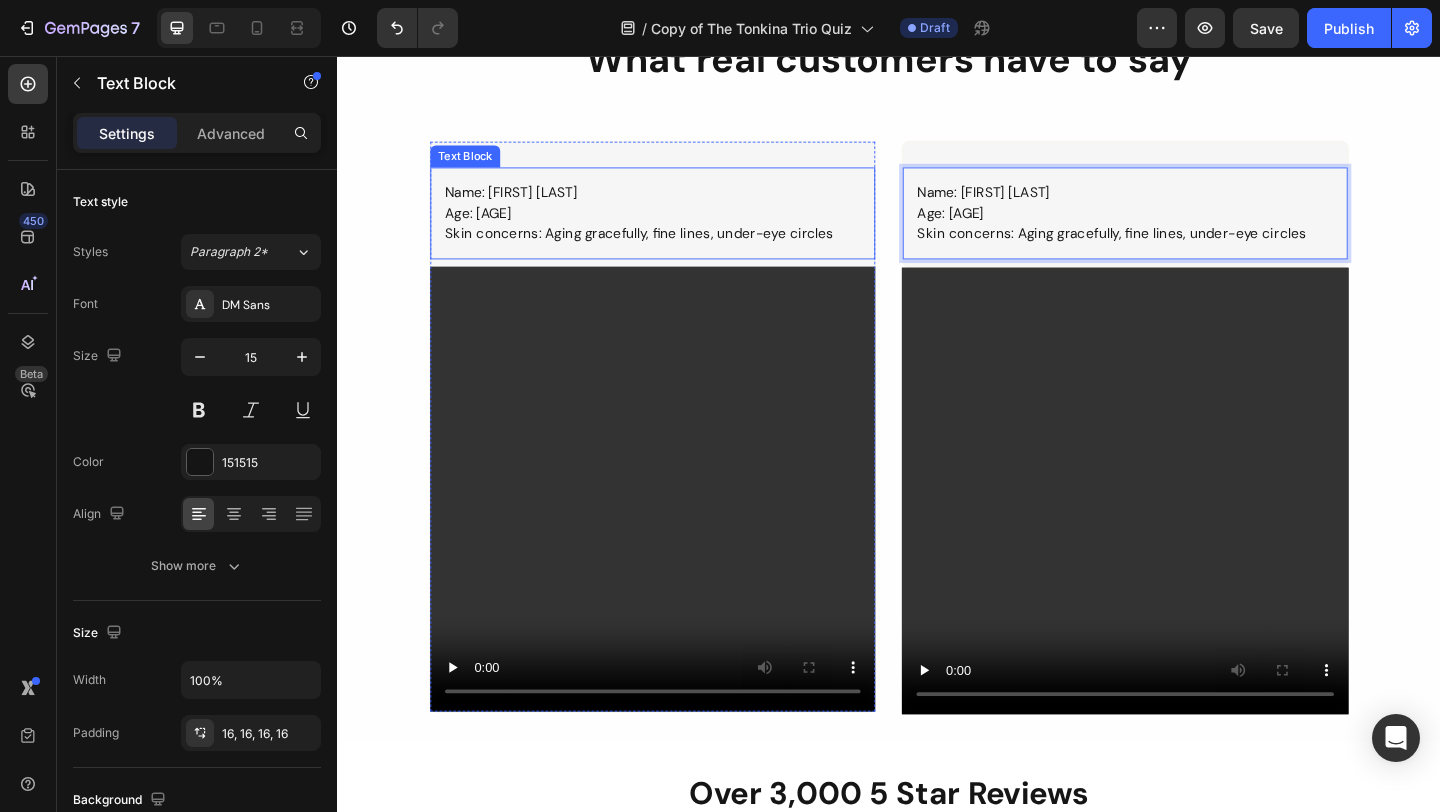 click on "Name: [FIRST] [LAST]" at bounding box center [680, 204] 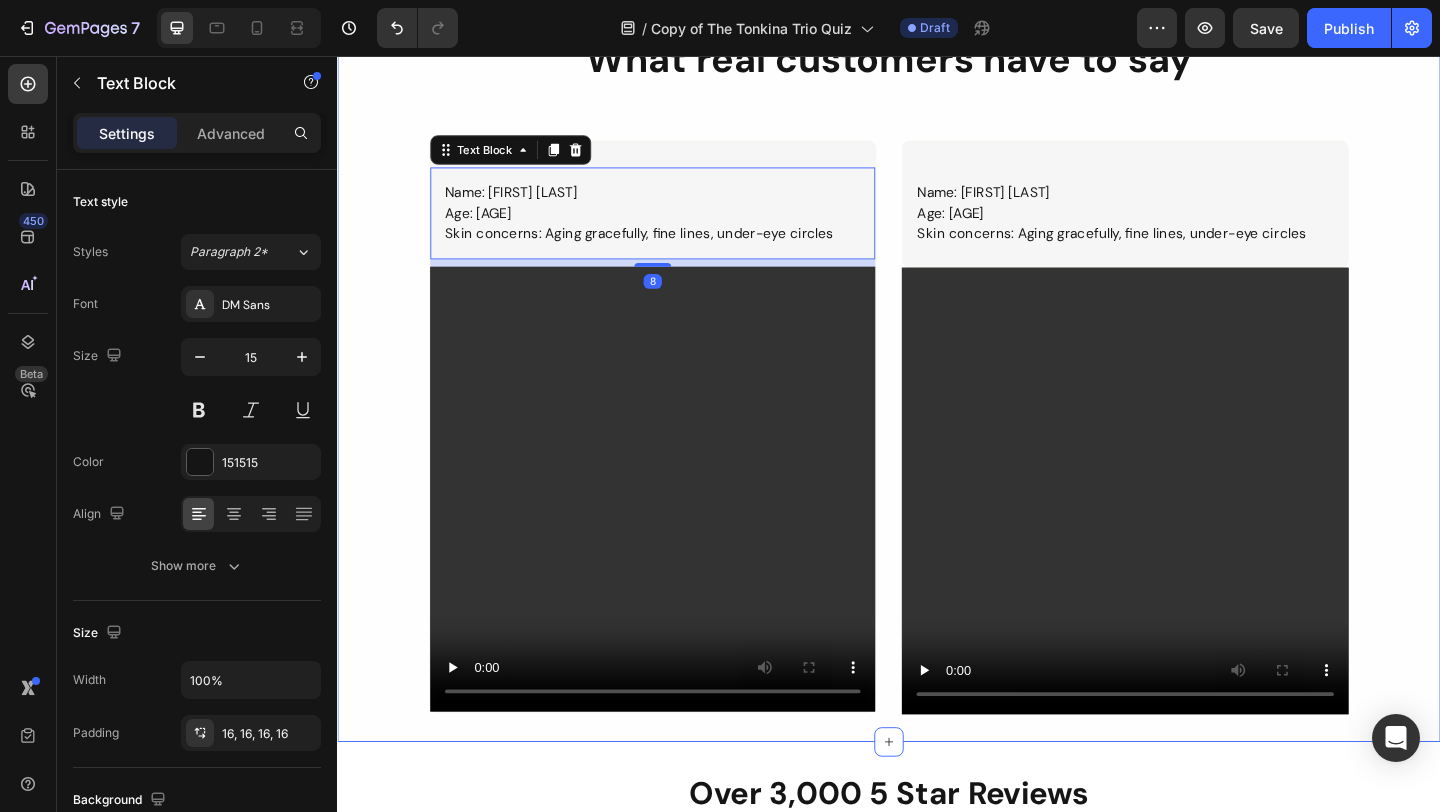 click on "What real customers have to say Heading Name: [FIRST] [LAST] Age: [AGE] Skin concerns: Aging gracefully, fine lines, under-eye circles Text Block 8 Video Row Name: [FIRST] [LAST] Age: [AGE] Skin concerns: Aging gracefully, fine lines, under-eye circles Text Block Row Video Row Row" at bounding box center [937, 401] 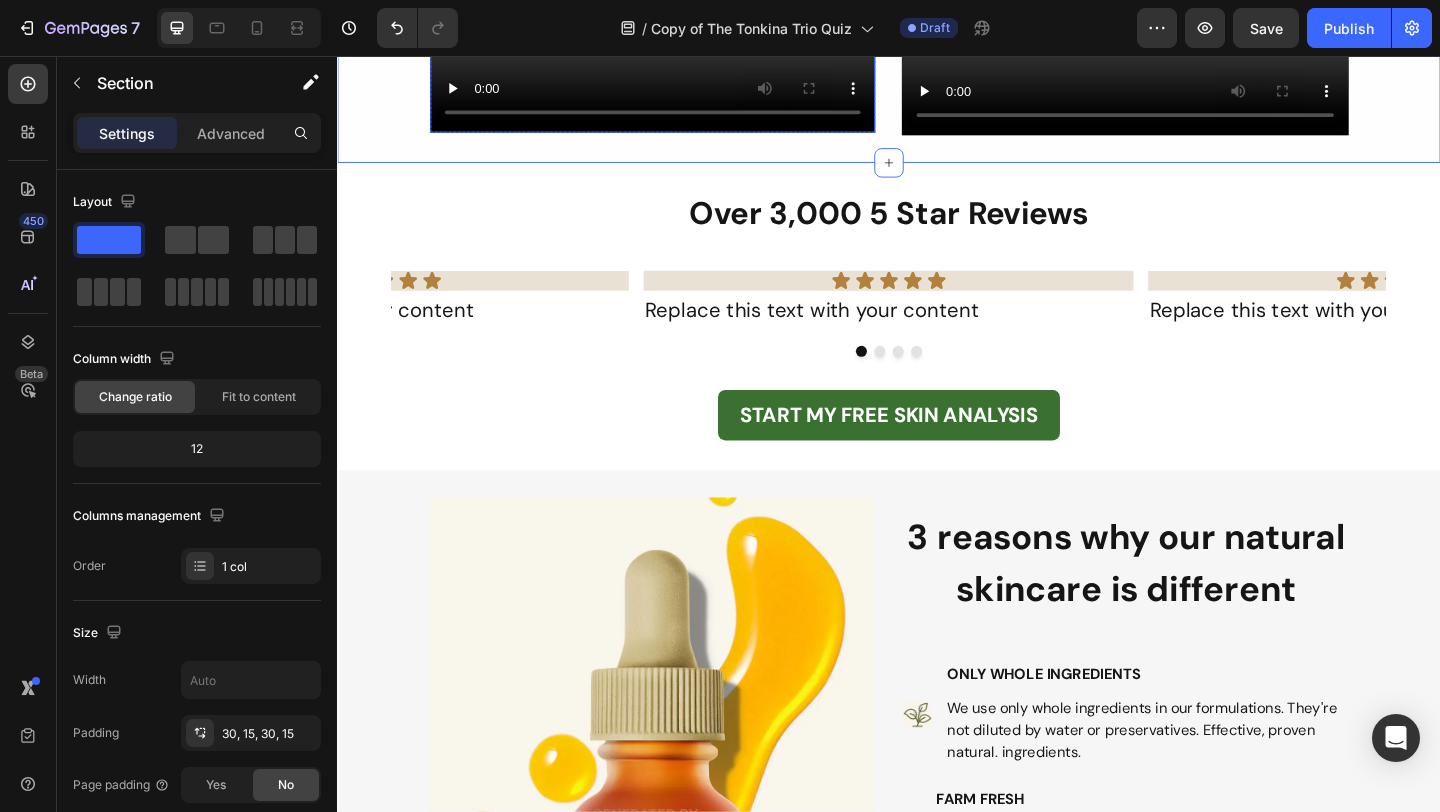 scroll, scrollTop: 1559, scrollLeft: 0, axis: vertical 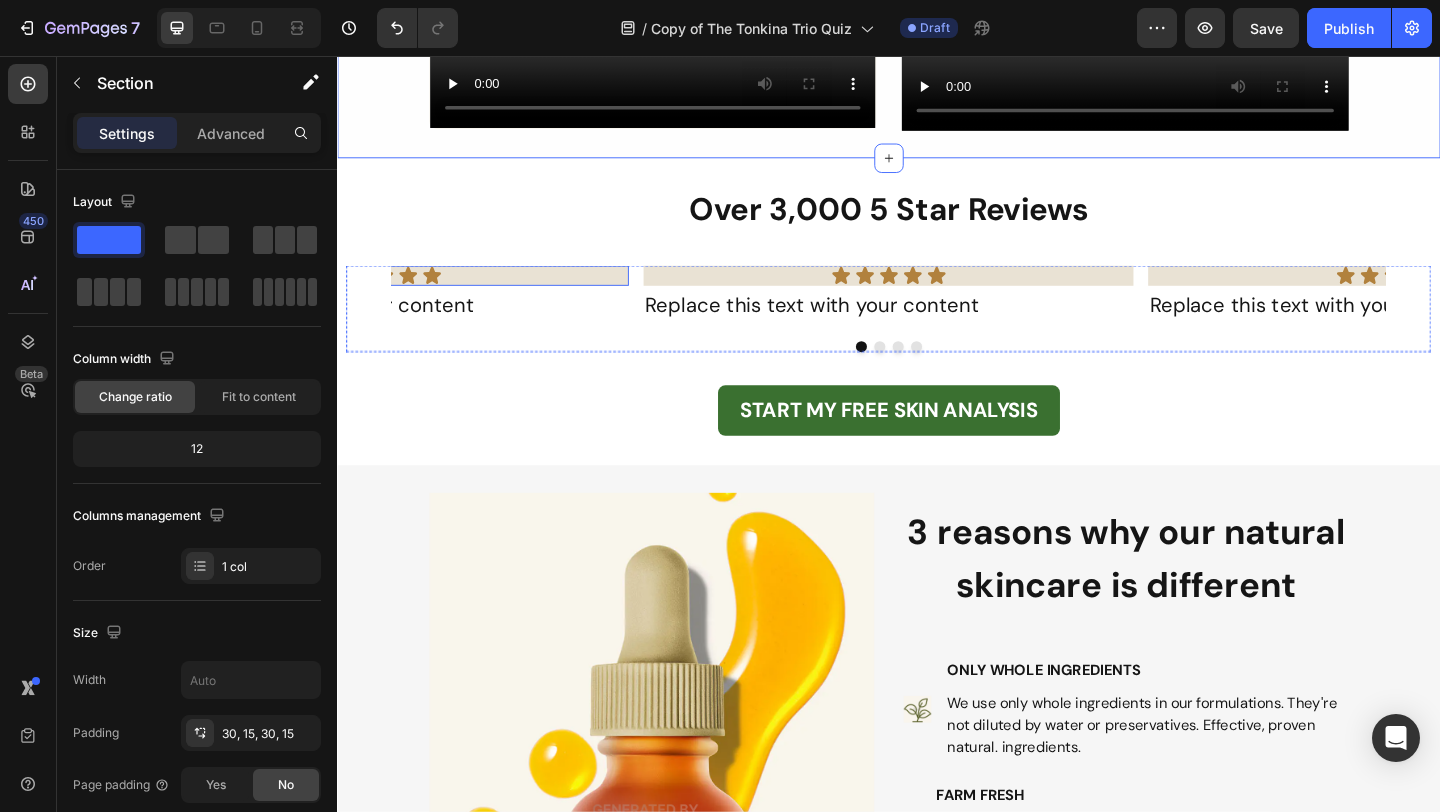 click on "Icon Icon Icon Icon Icon" at bounding box center [388, 295] 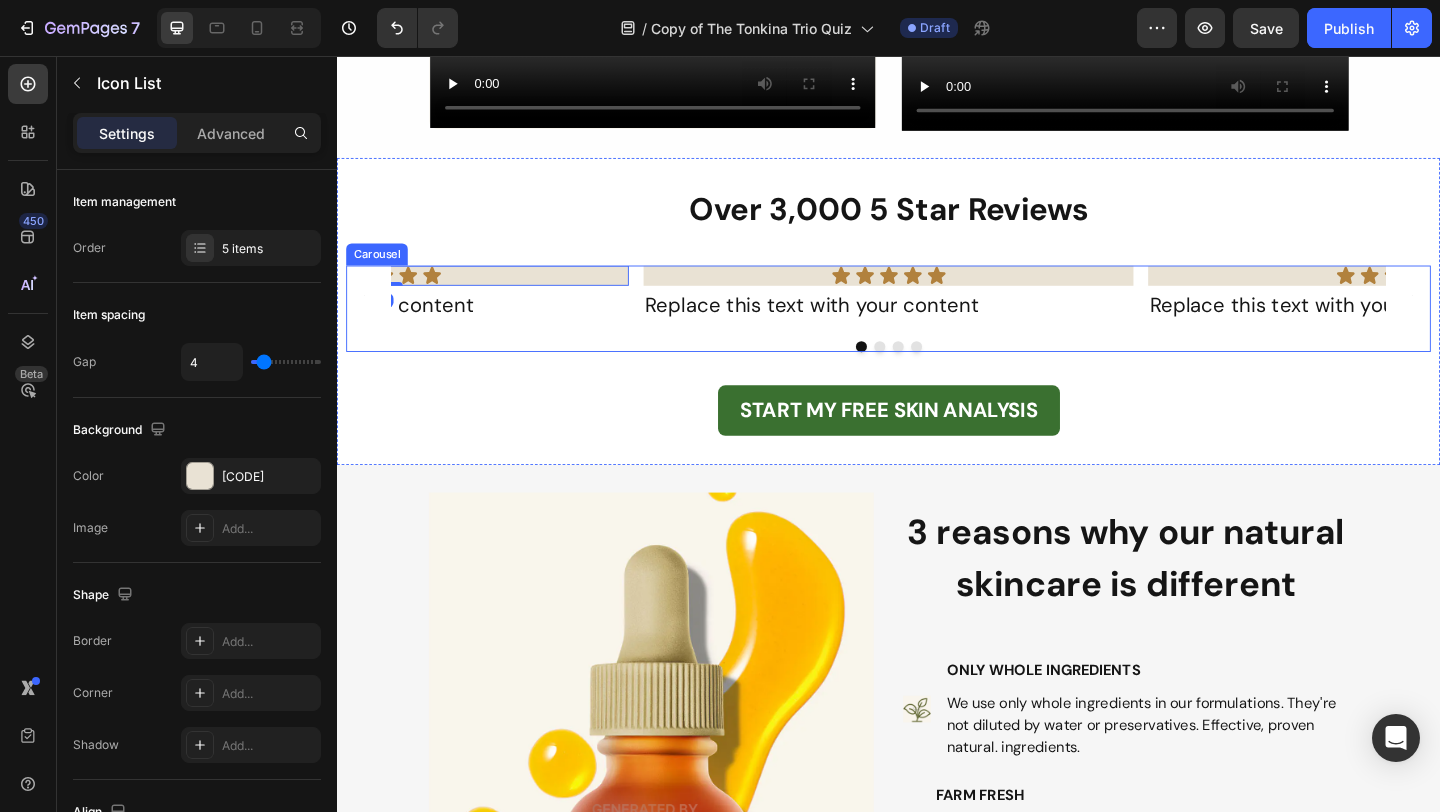 click at bounding box center (937, 372) 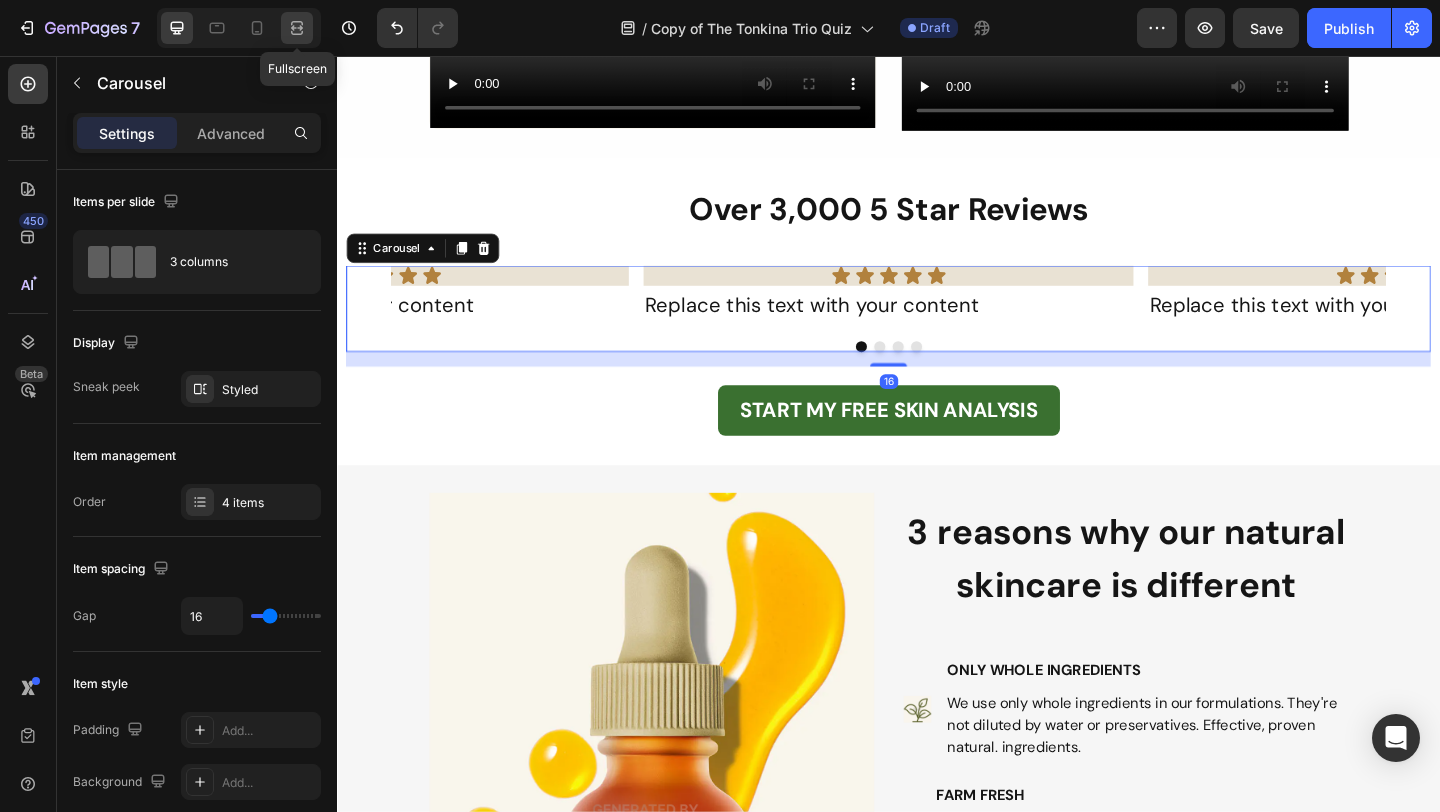 click 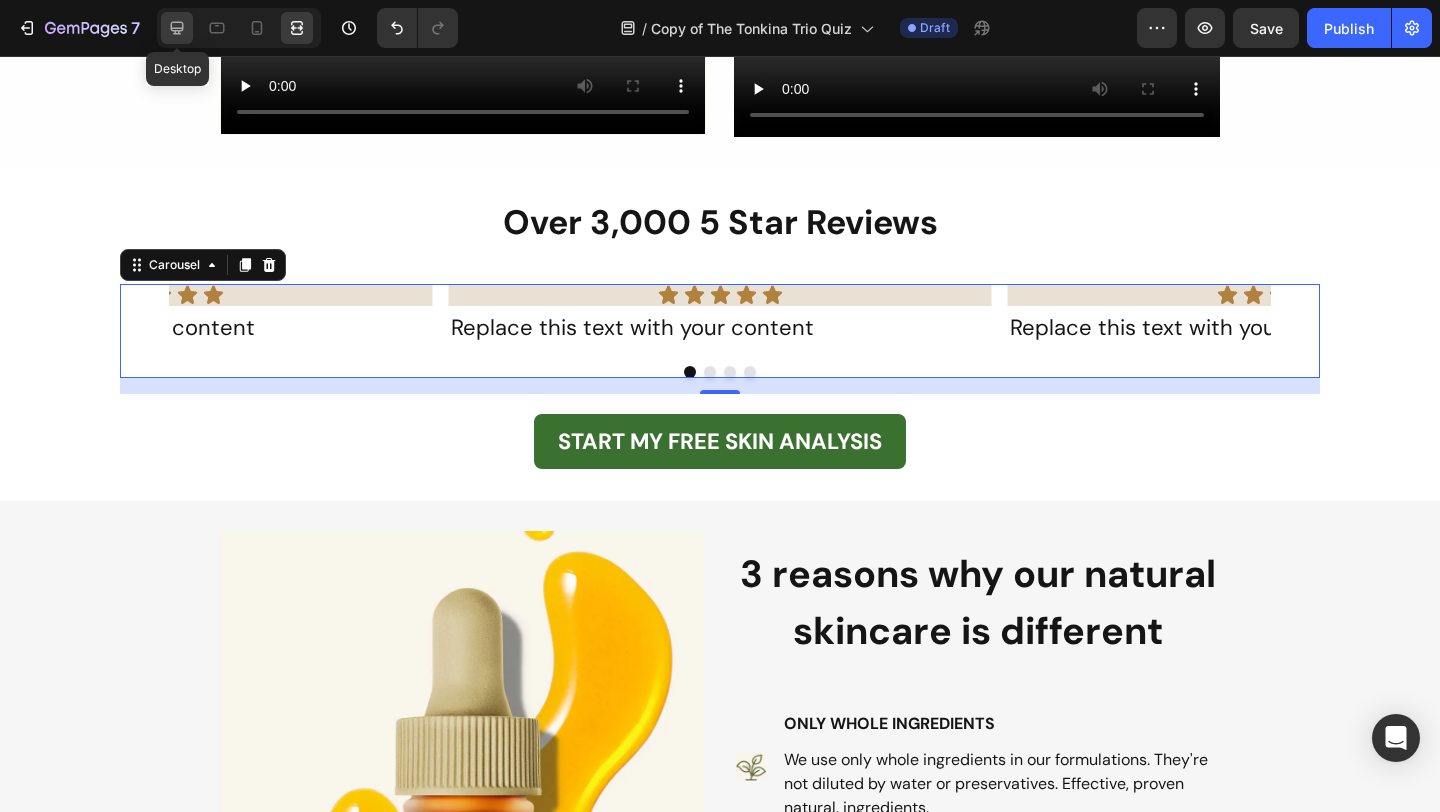 click 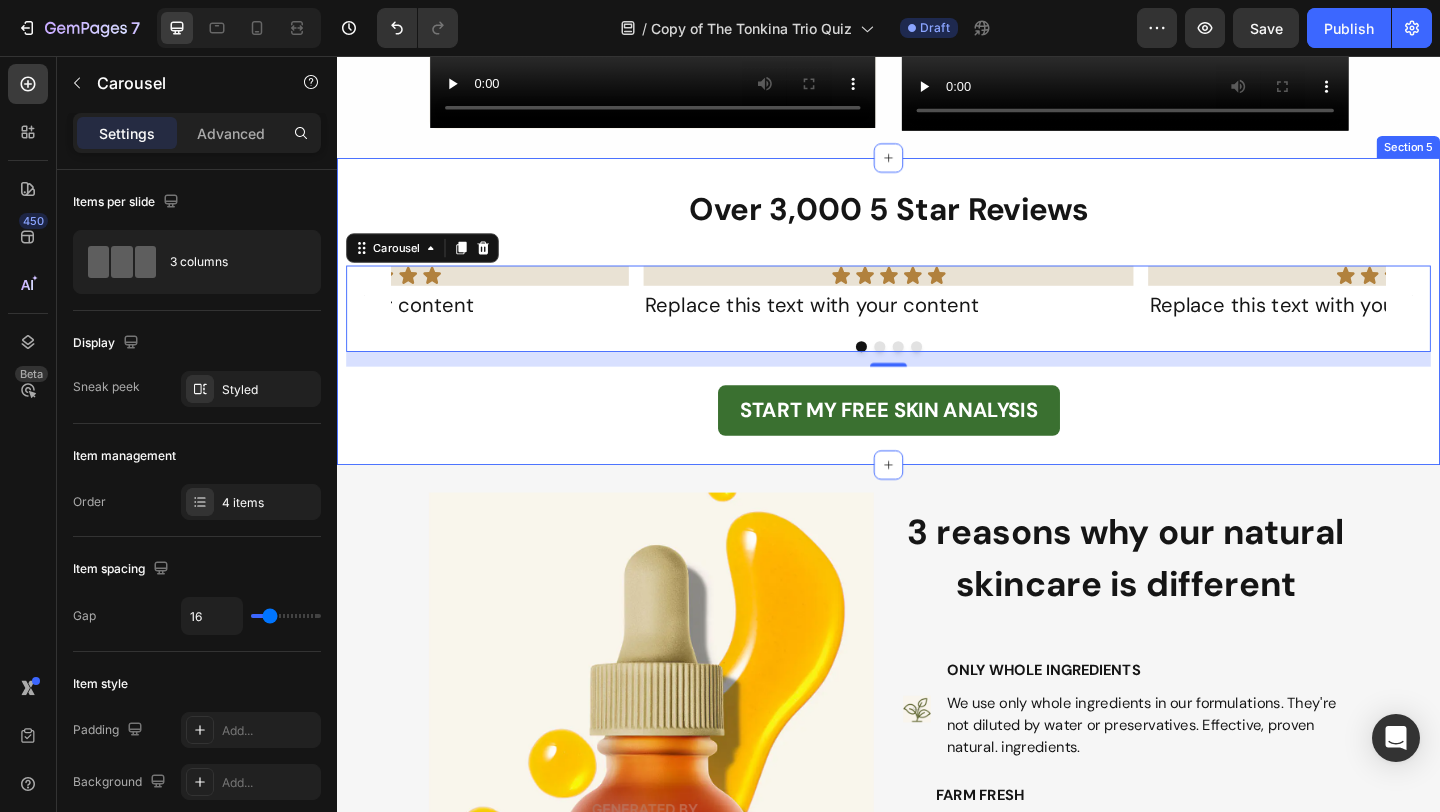 click on "Over 3,000 5 Star Reviews" at bounding box center (937, 223) 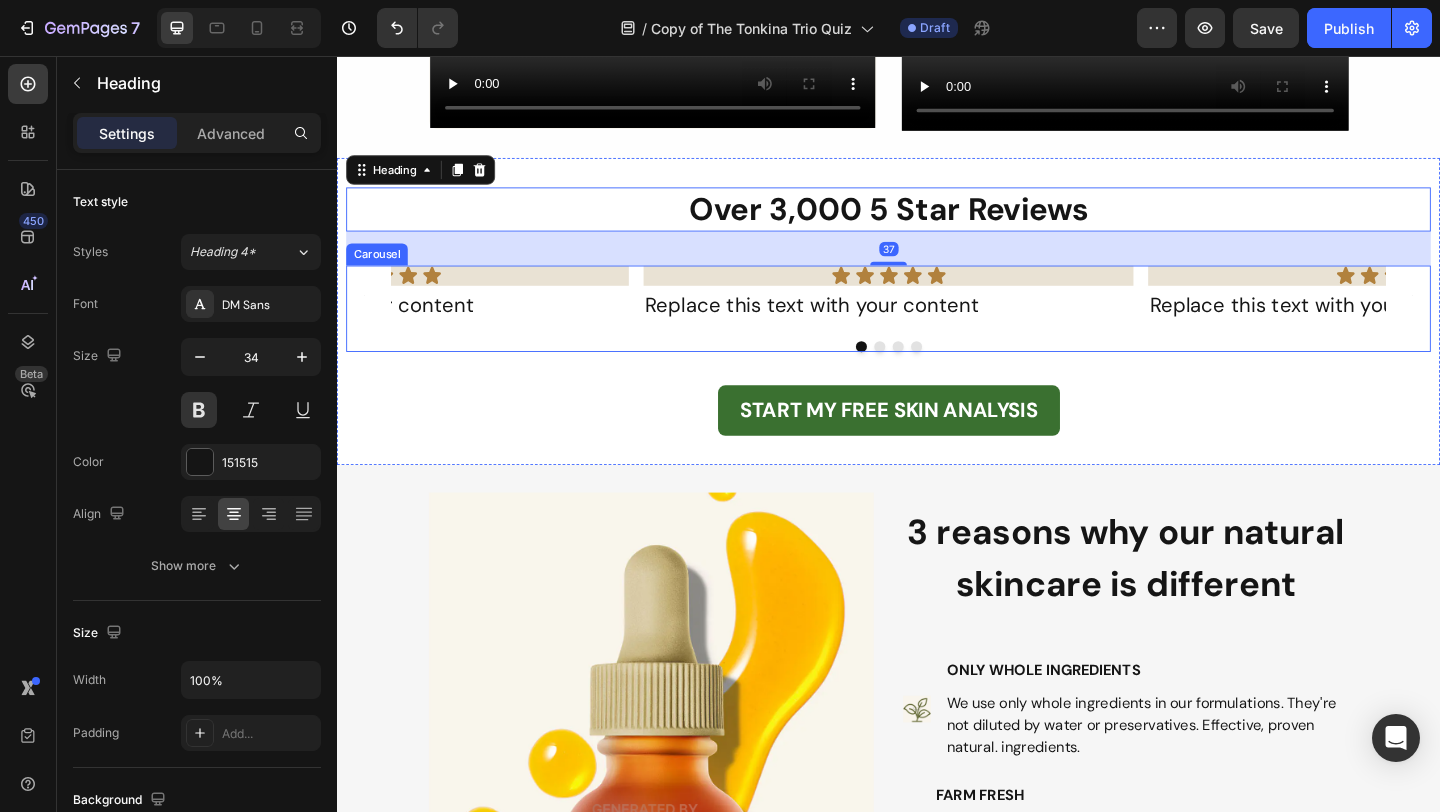 click at bounding box center [937, 372] 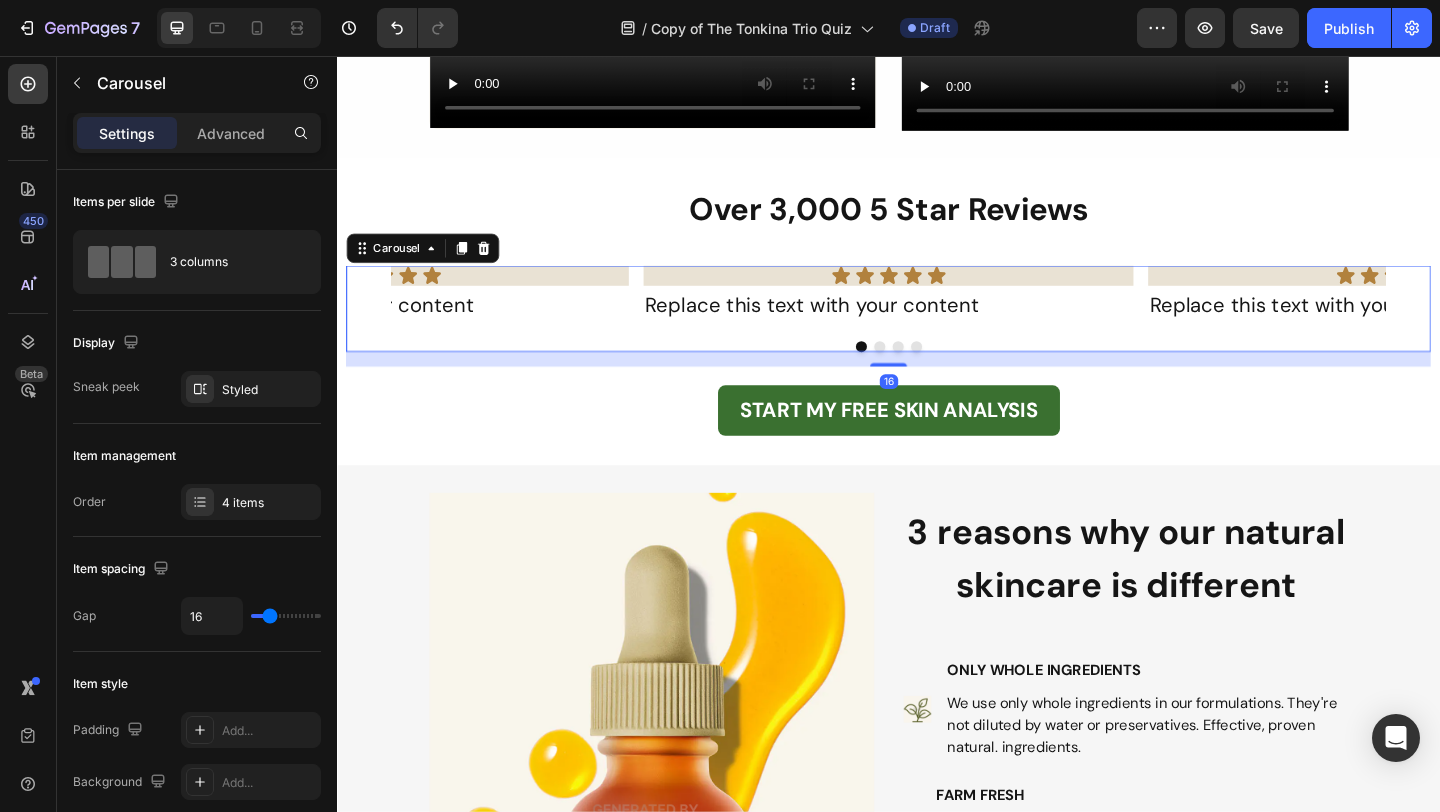 click at bounding box center (927, 372) 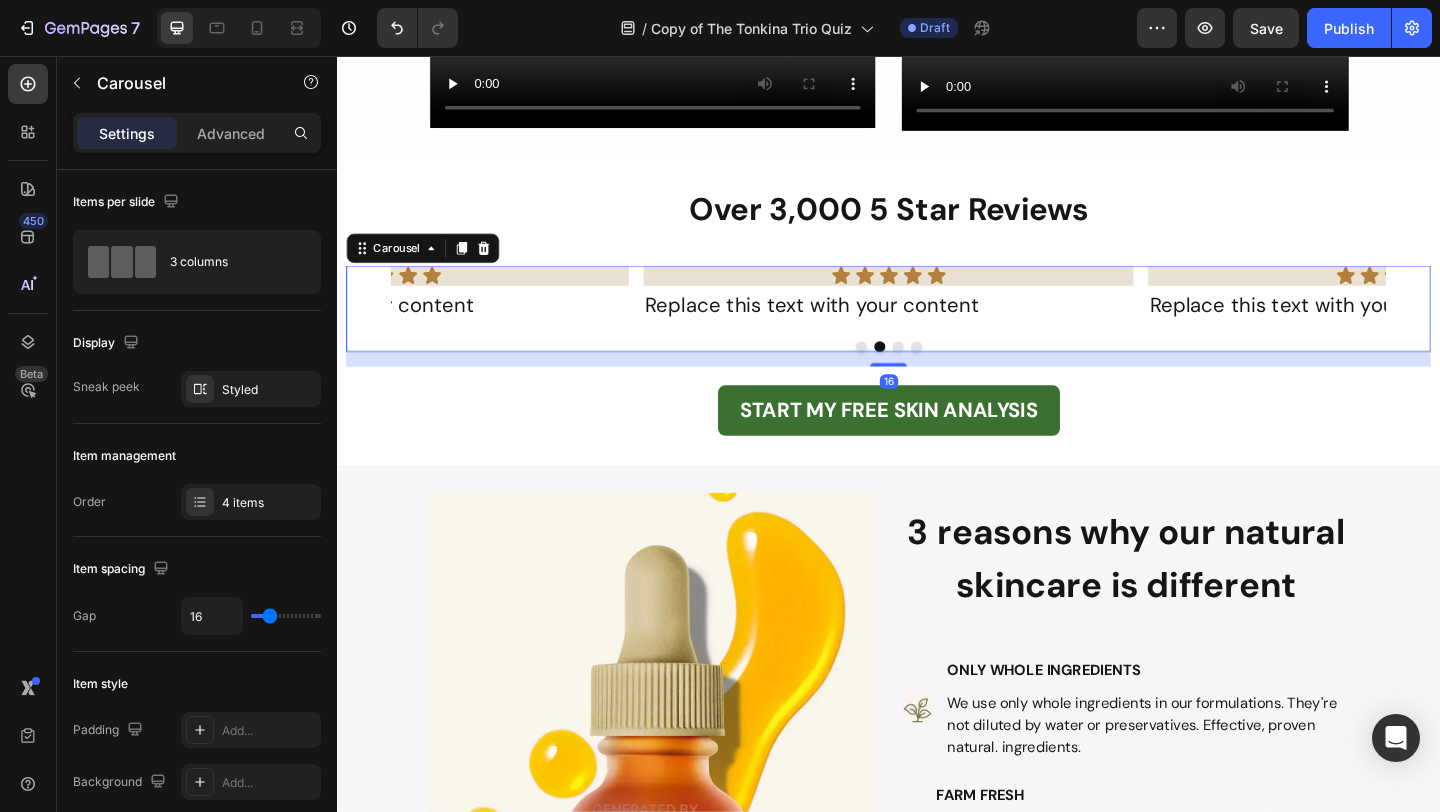 click at bounding box center (947, 372) 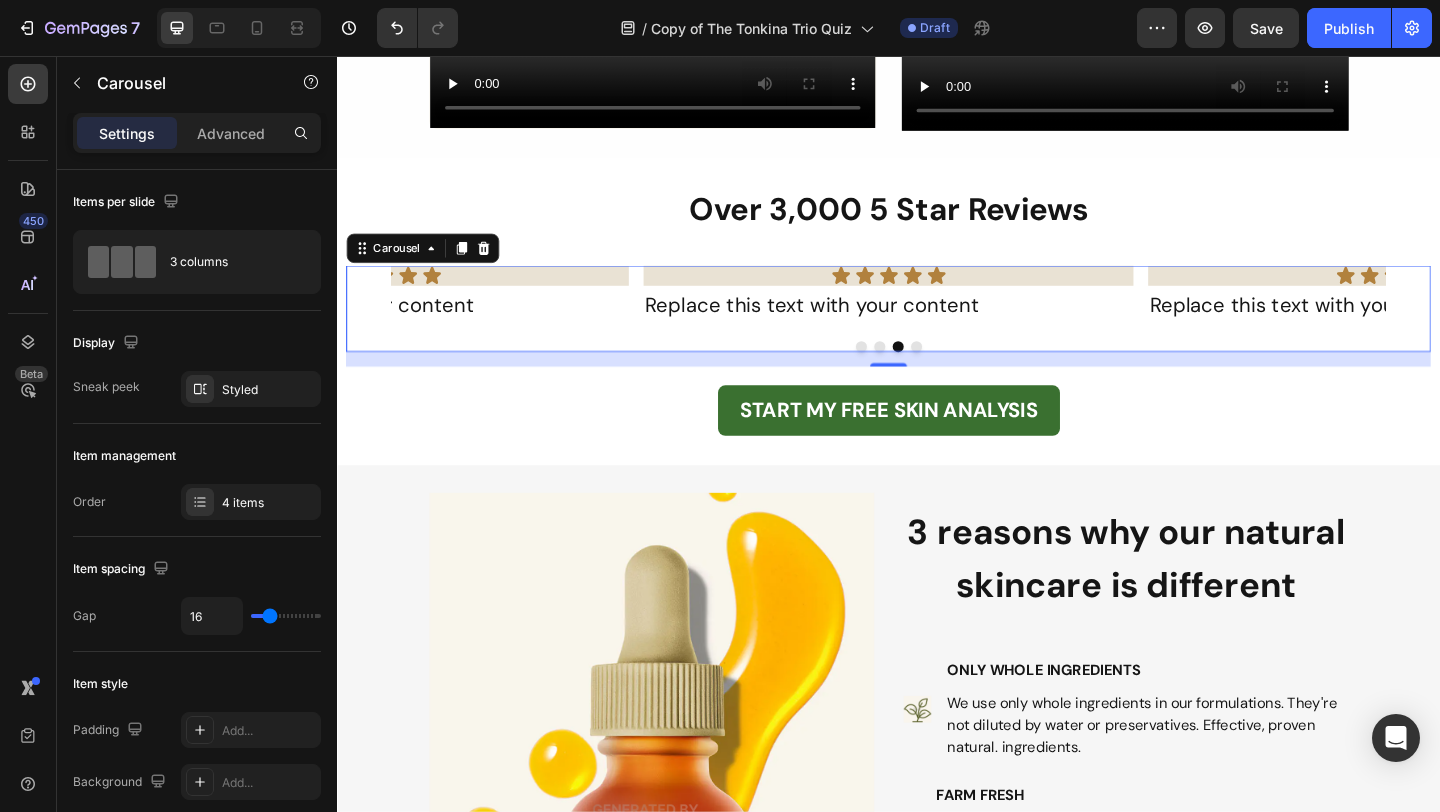 click at bounding box center (907, 372) 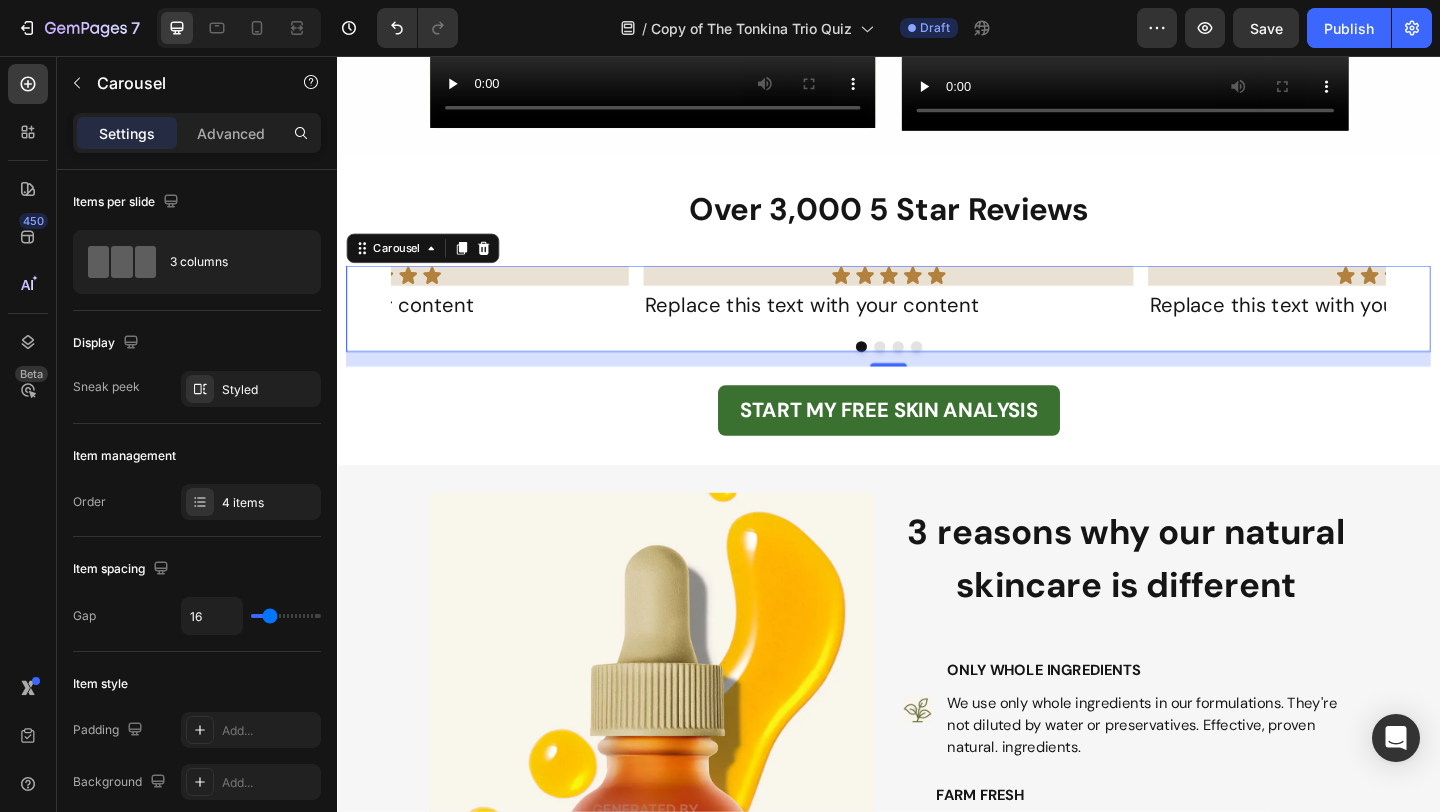 click at bounding box center (927, 372) 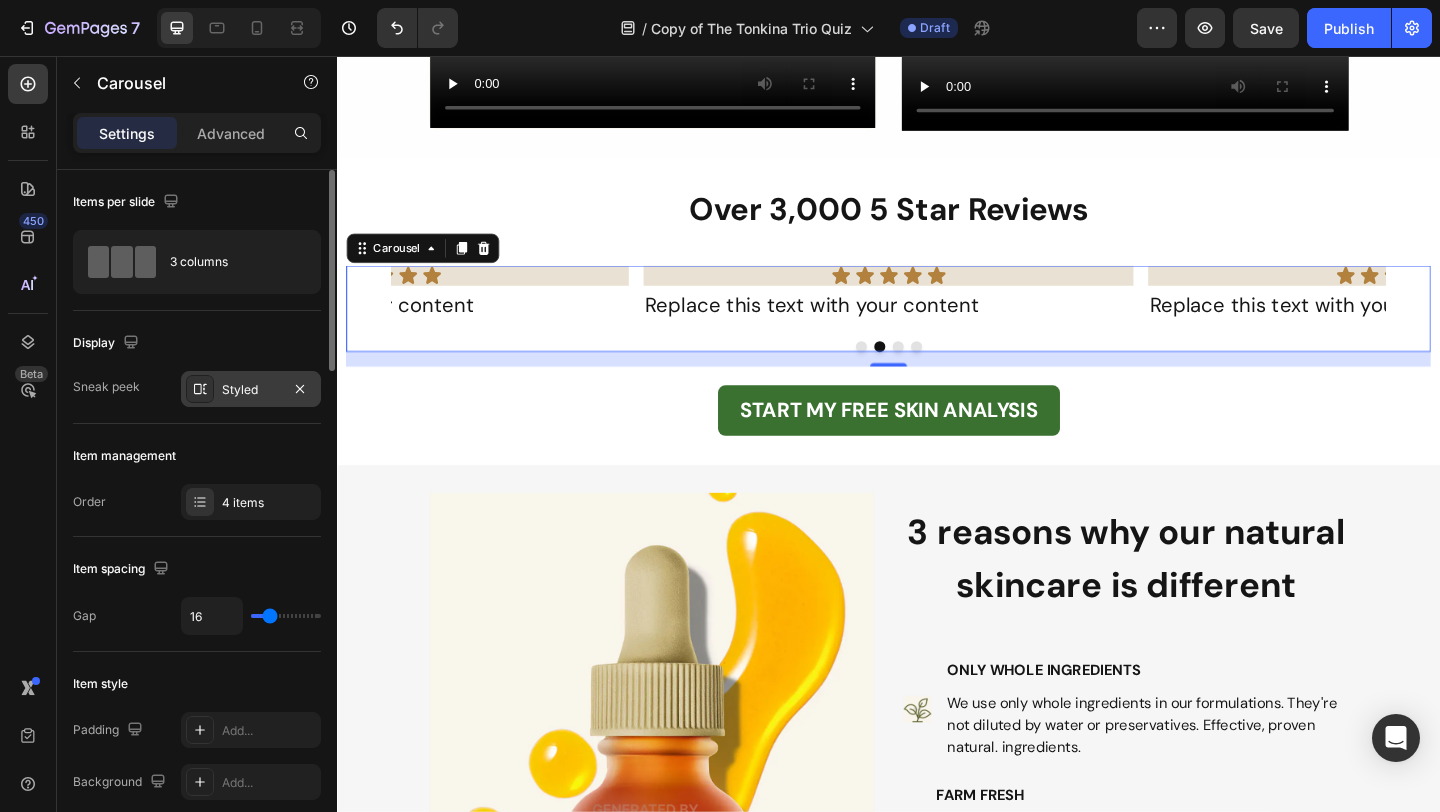 click on "Styled" at bounding box center [251, 389] 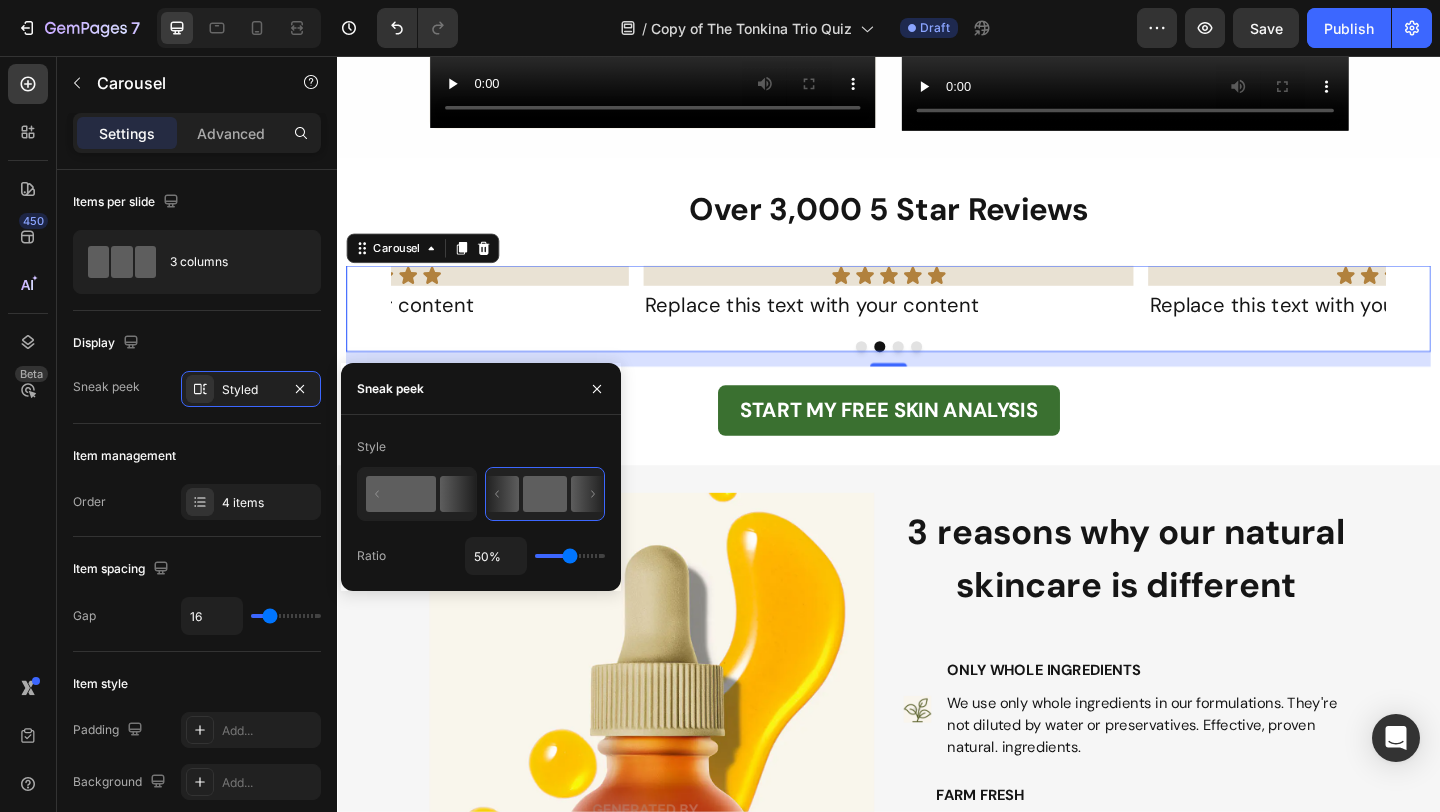 click 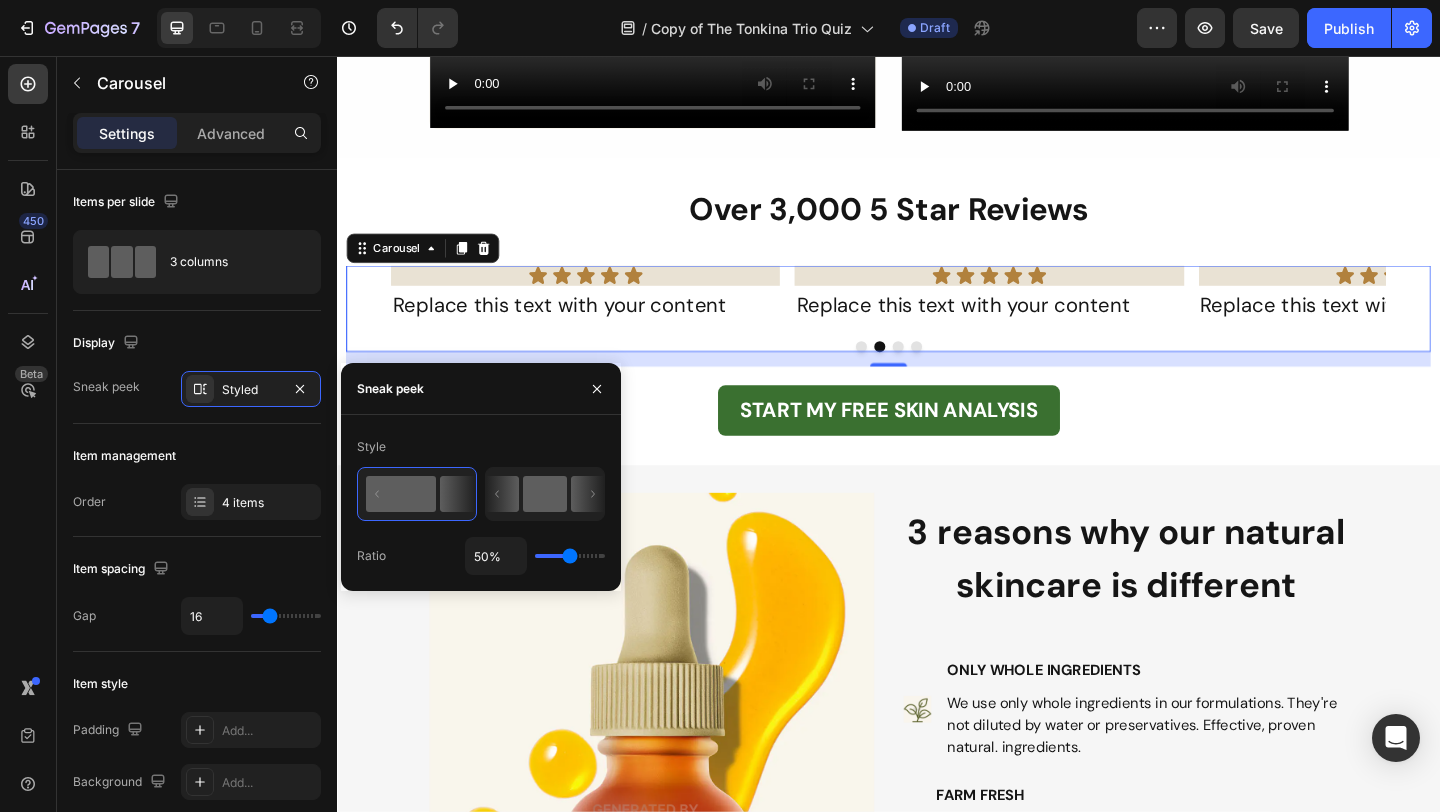 click 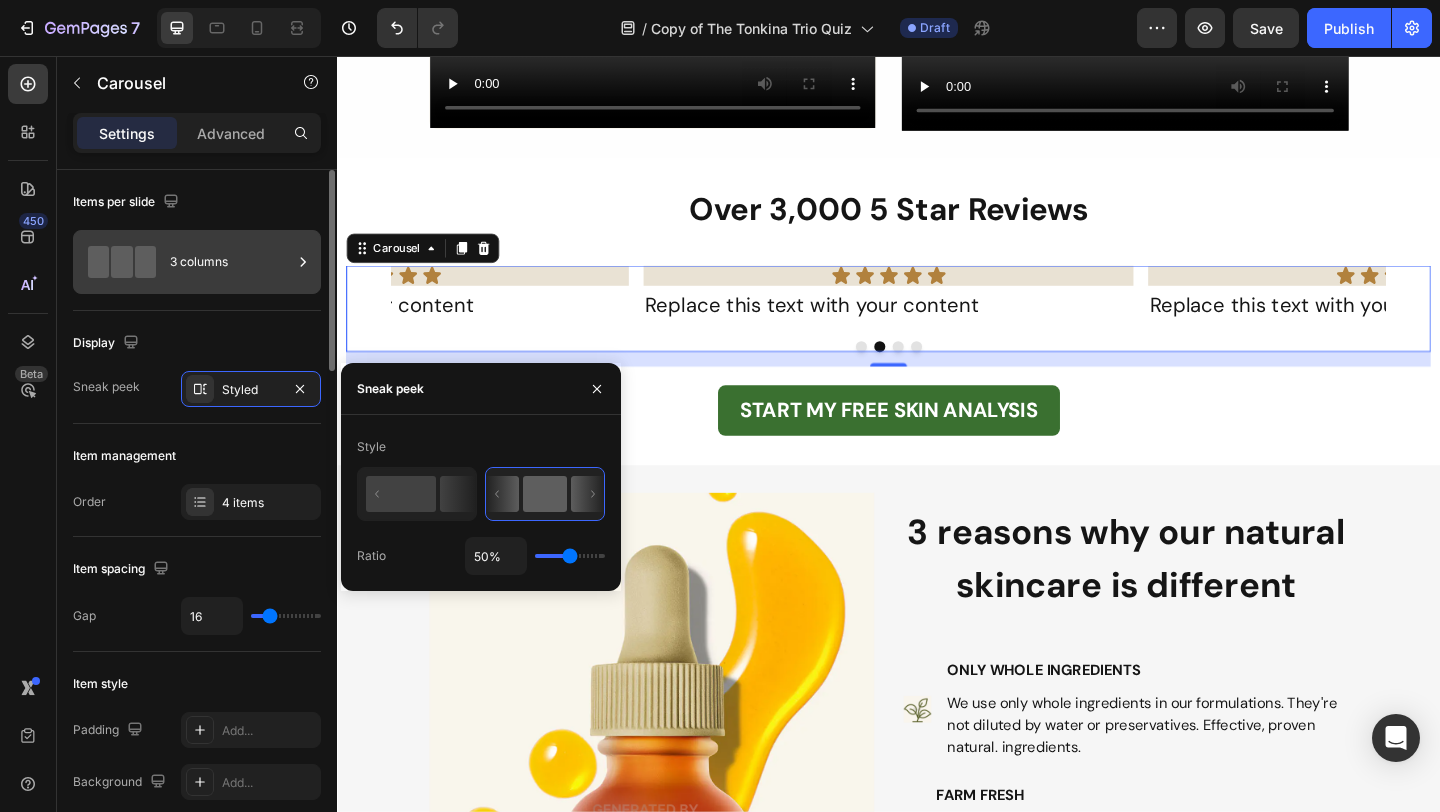 click on "3 columns" at bounding box center (231, 262) 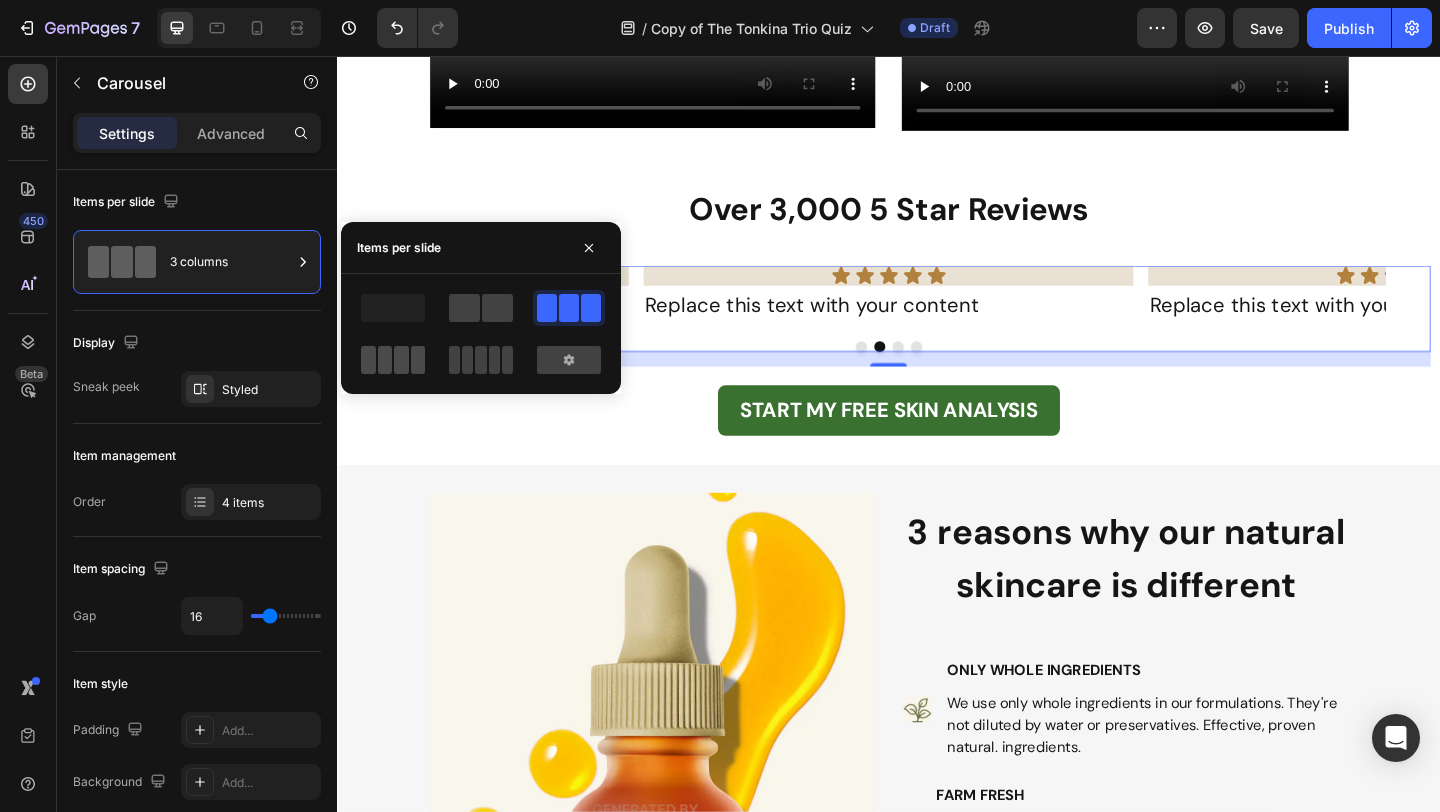 click 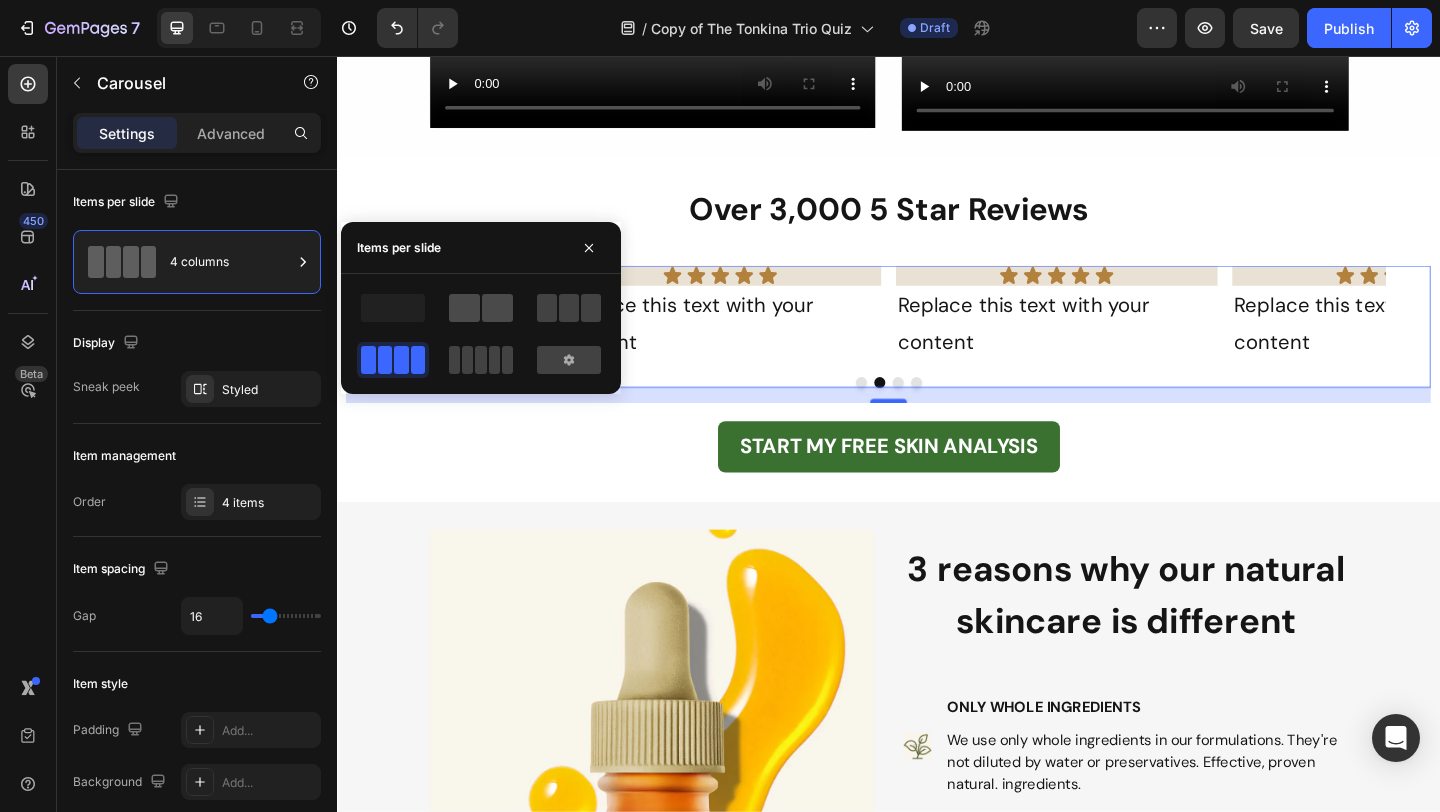 click 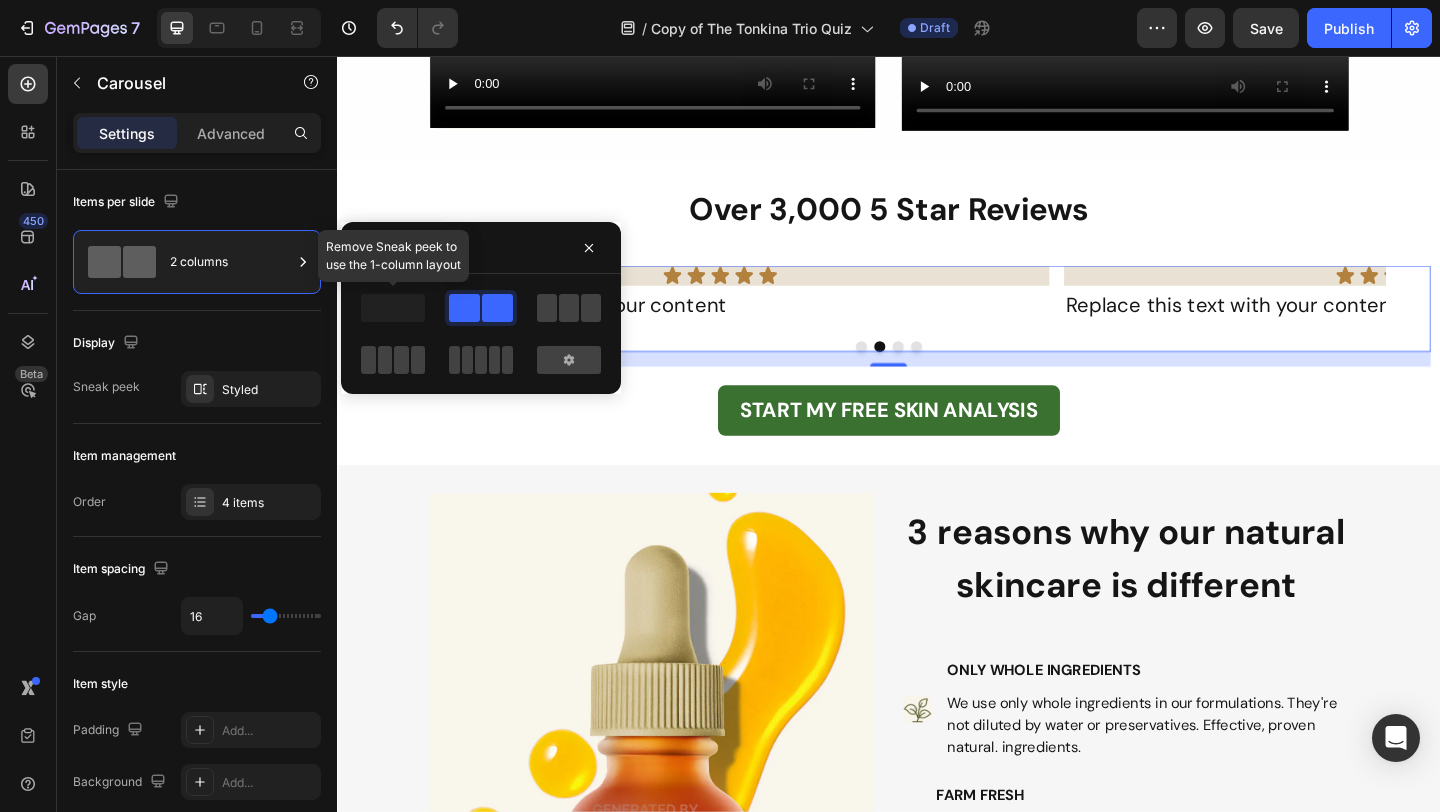click 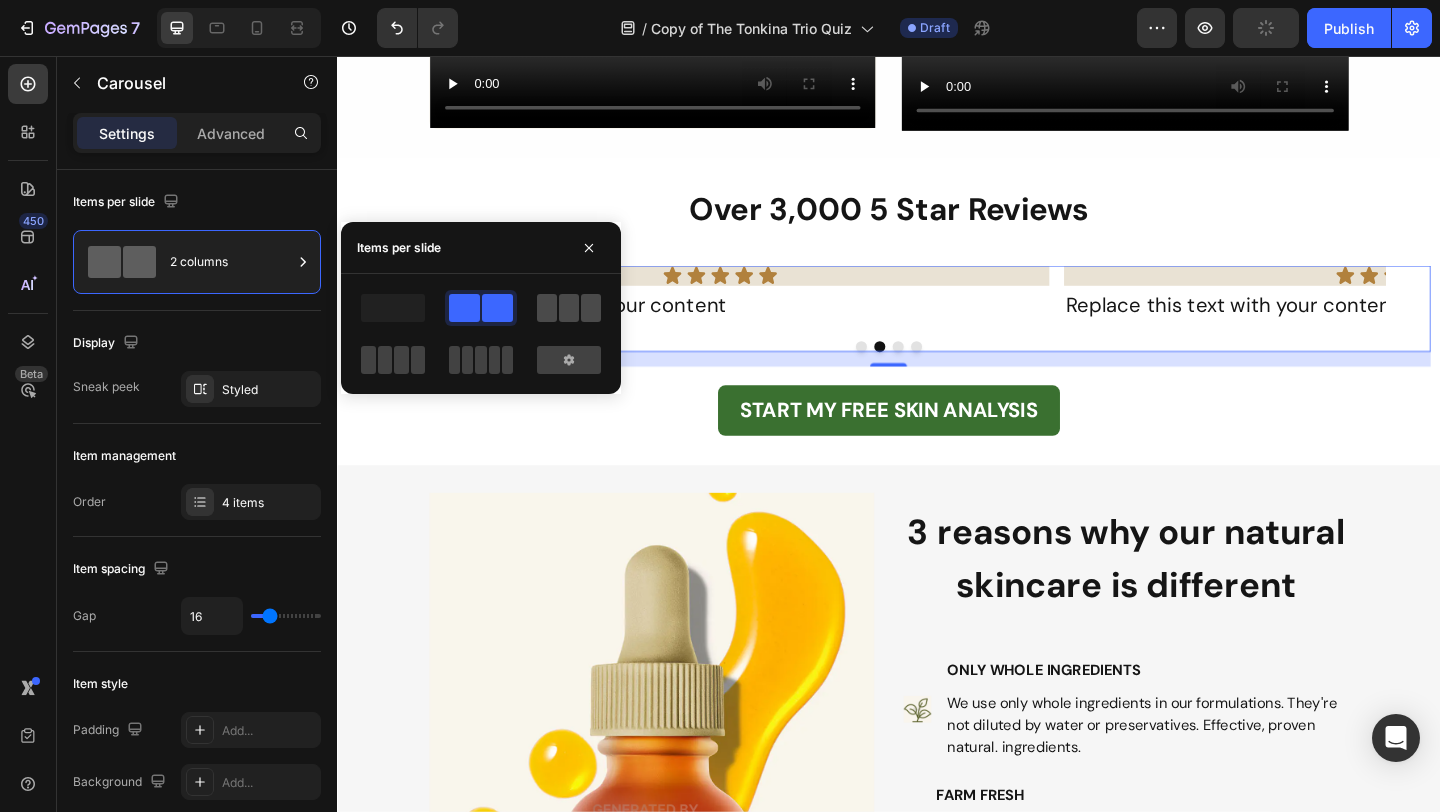click 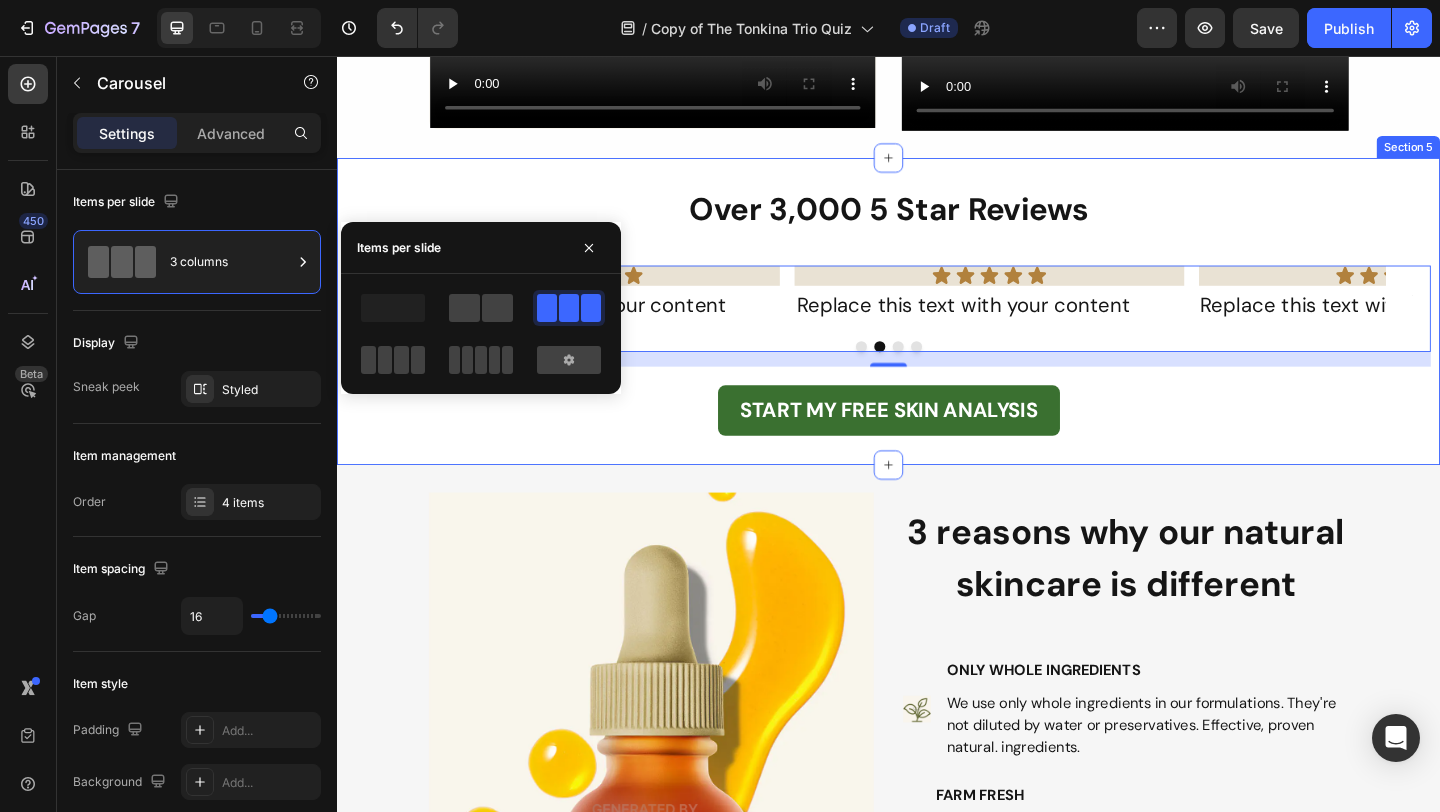 click on "Over 3,000 5 Star Reviews Heading
Icon Icon Icon Icon Icon Icon List Replace this text with your content Text Block Icon Icon Icon Icon Icon Icon List Replace this text with your content Text Block Icon Icon Icon Icon Icon Icon List Replace this text with your content Text Block Icon Icon Icon Icon Icon Icon List Replace this text with your content Text Block
Carousel   16 START MY FREE SKIN ANALYSIS Button Section 5" at bounding box center (937, 334) 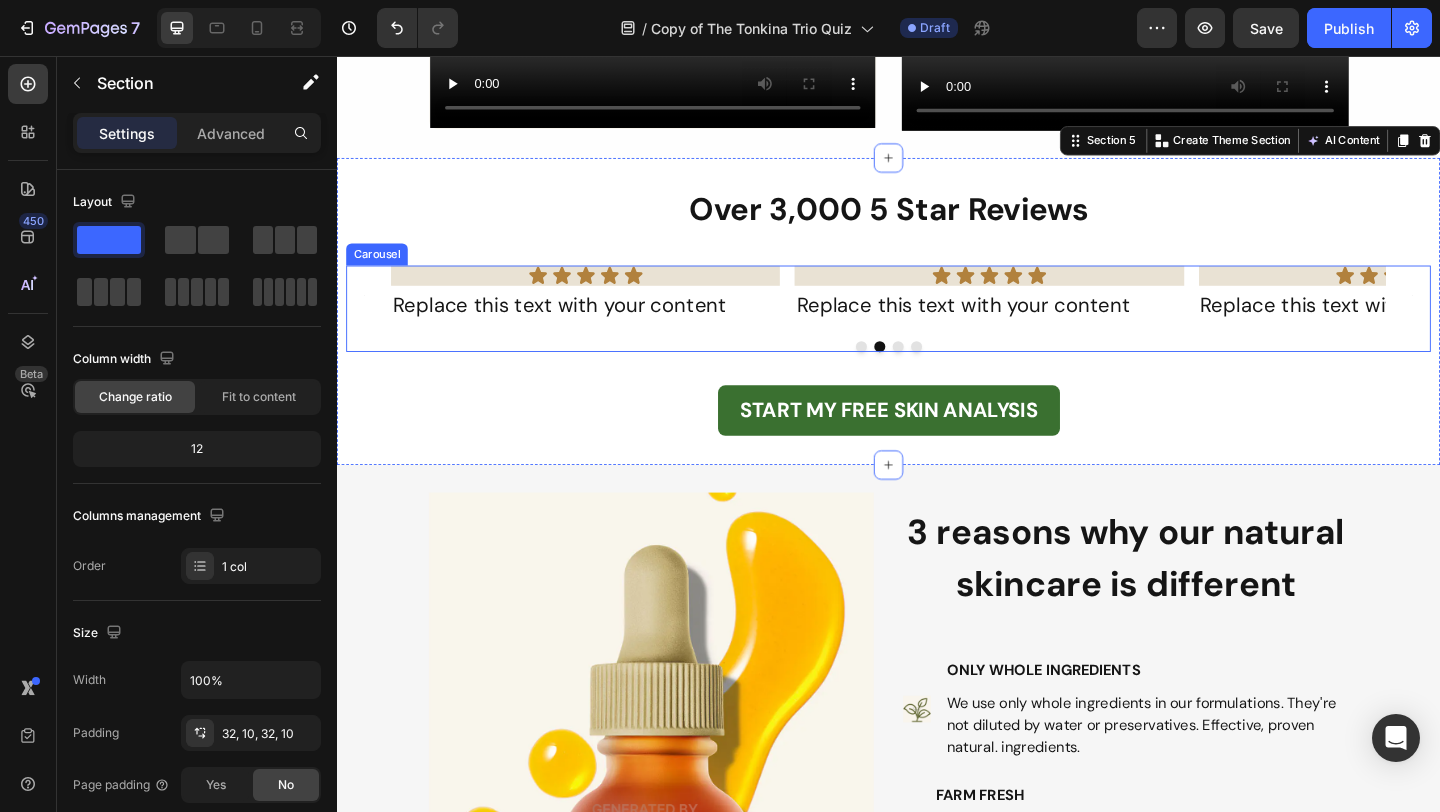 click on "Icon Icon Icon Icon Icon Icon List Replace this text with your content Text Block Icon Icon Icon Icon Icon Icon List Replace this text with your content Text Block Icon Icon Icon Icon Icon Icon List Replace this text with your content Text Block Icon Icon Icon Icon Icon Icon List Replace this text with your content Text Block
Carousel" at bounding box center [937, 331] 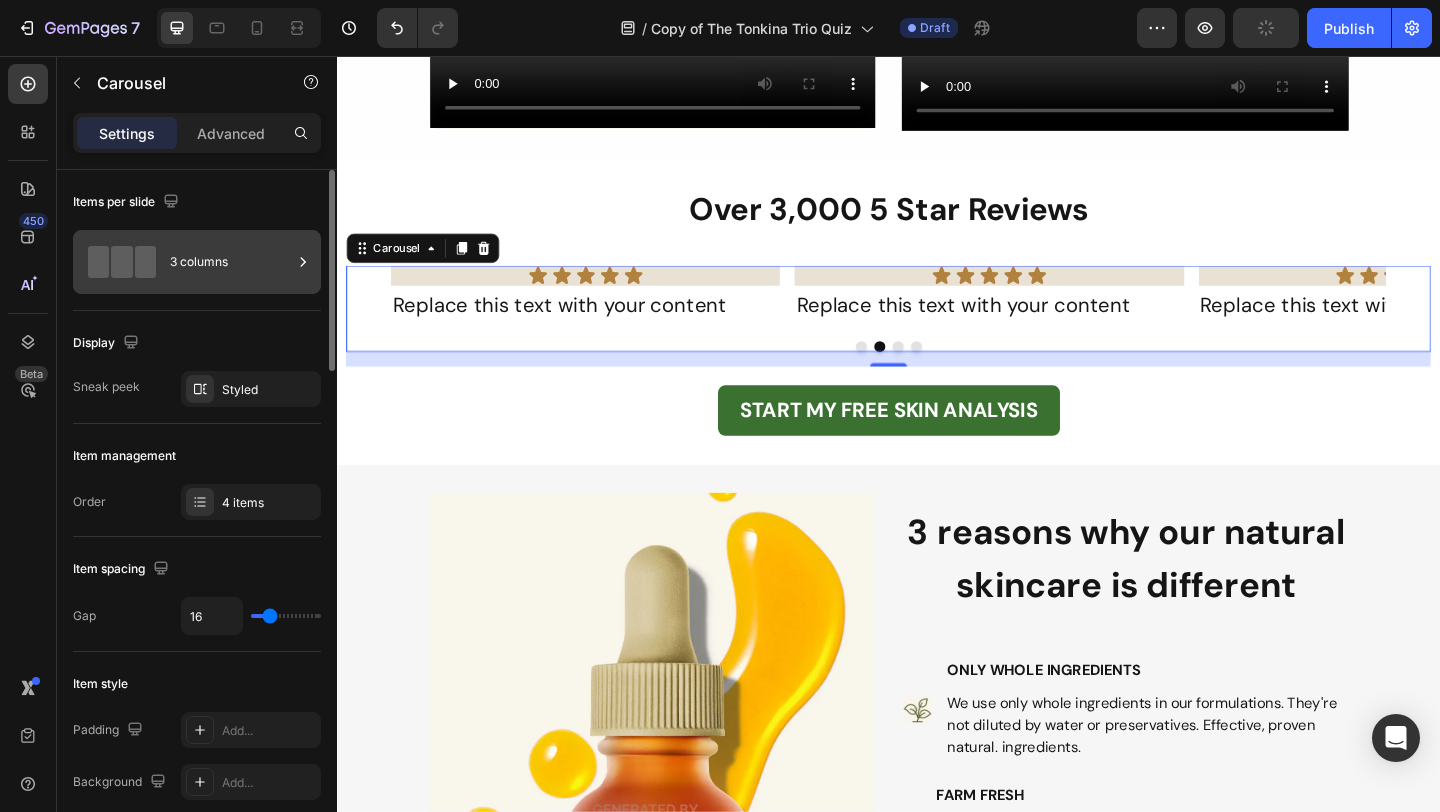 click on "3 columns" at bounding box center [231, 262] 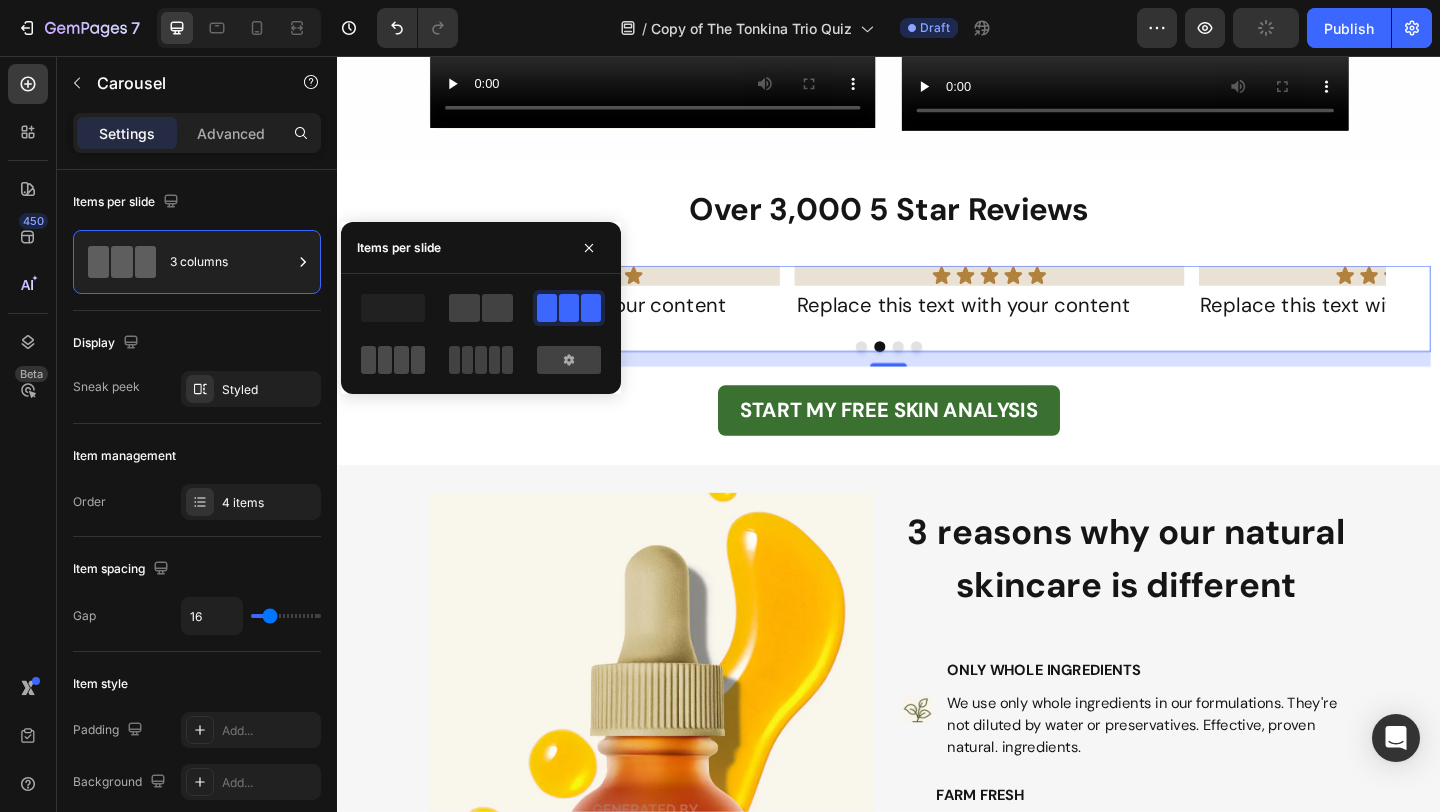 click 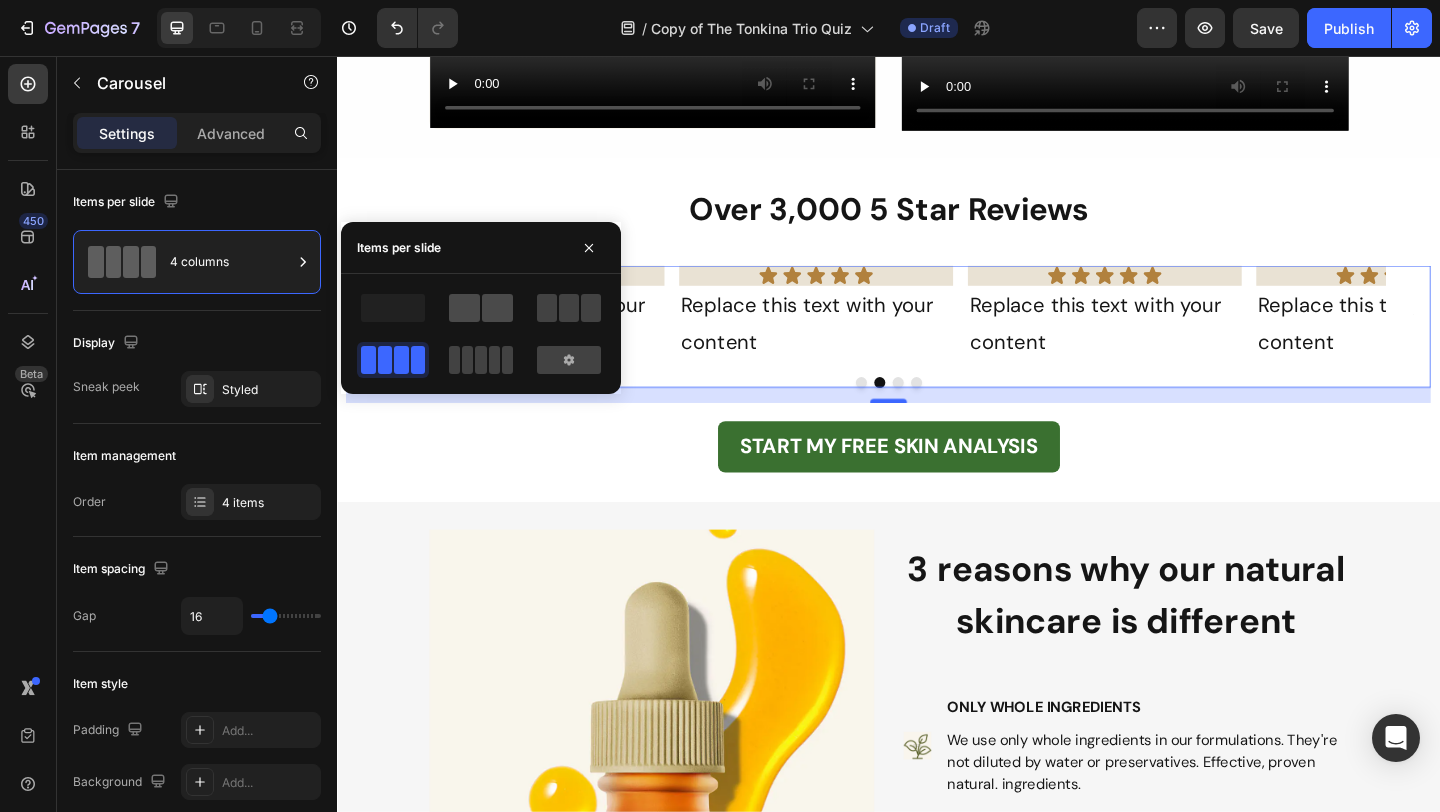 click 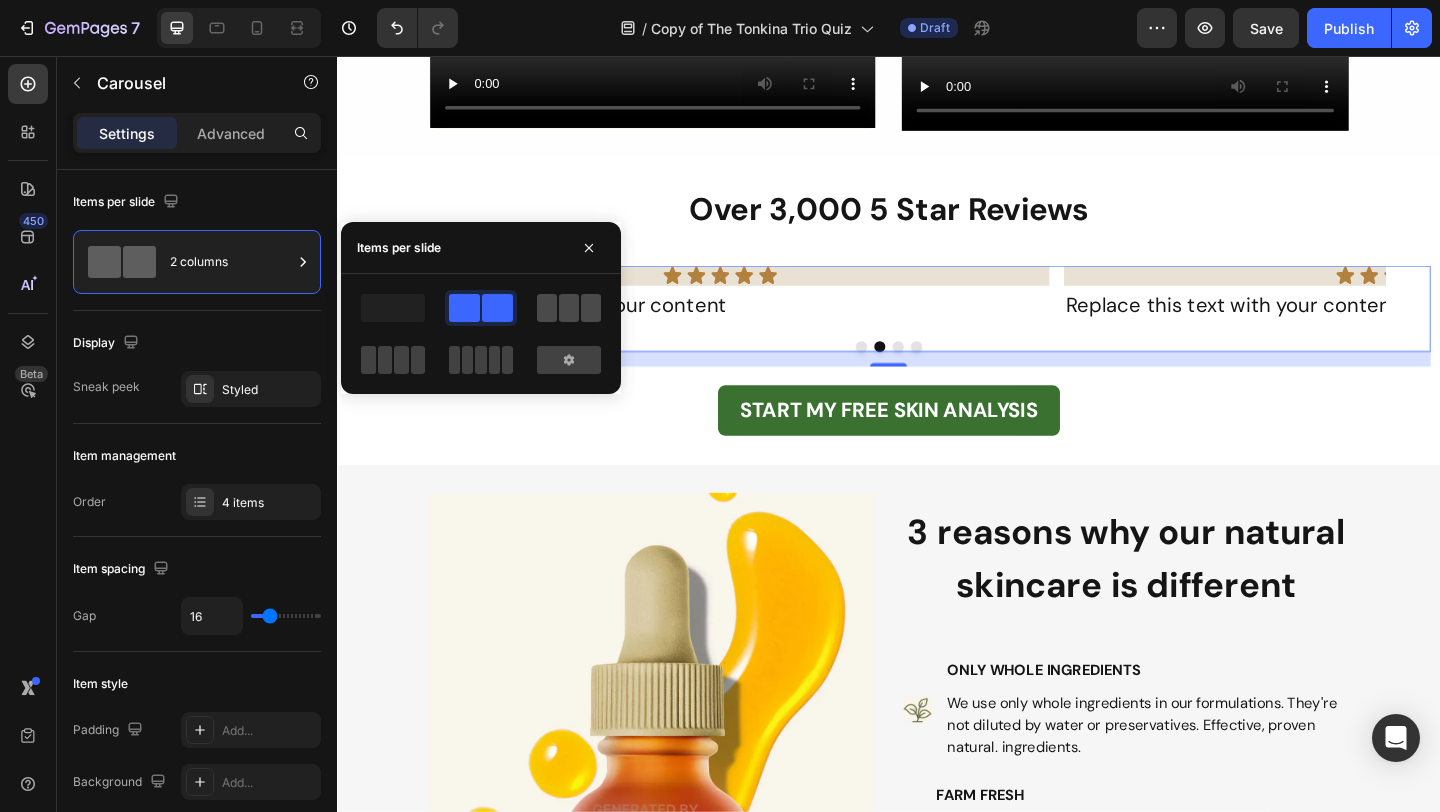 click 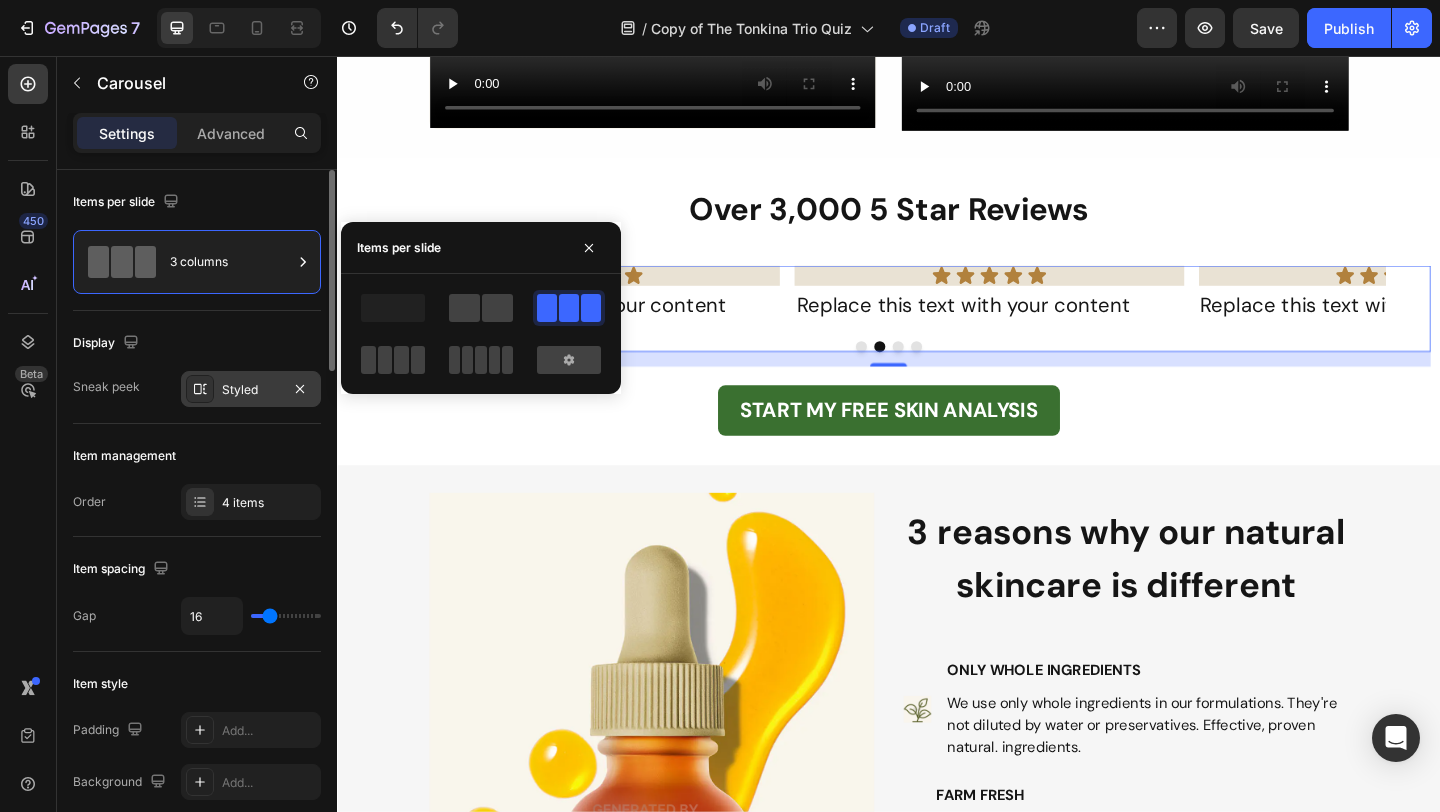 click on "Styled" at bounding box center [251, 390] 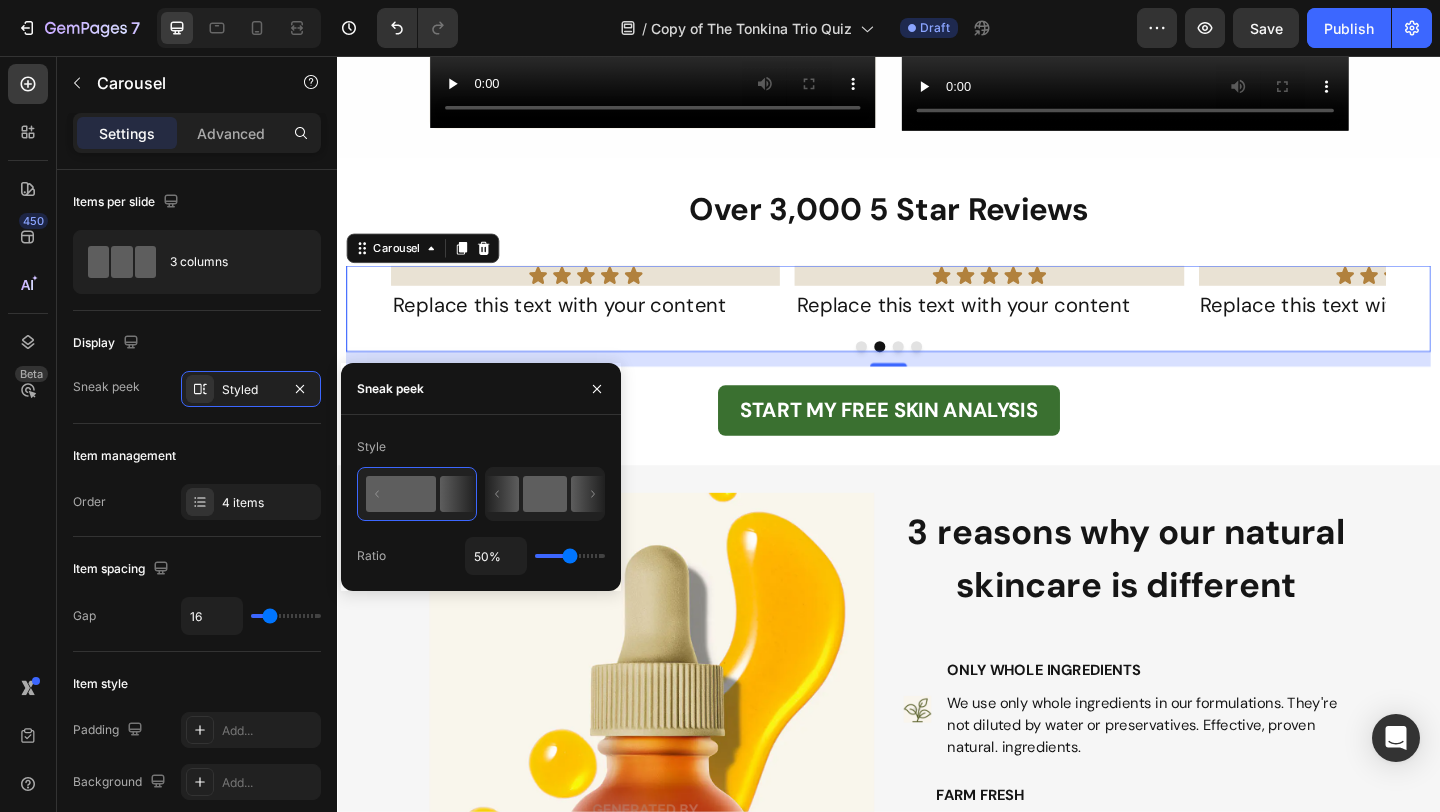 click 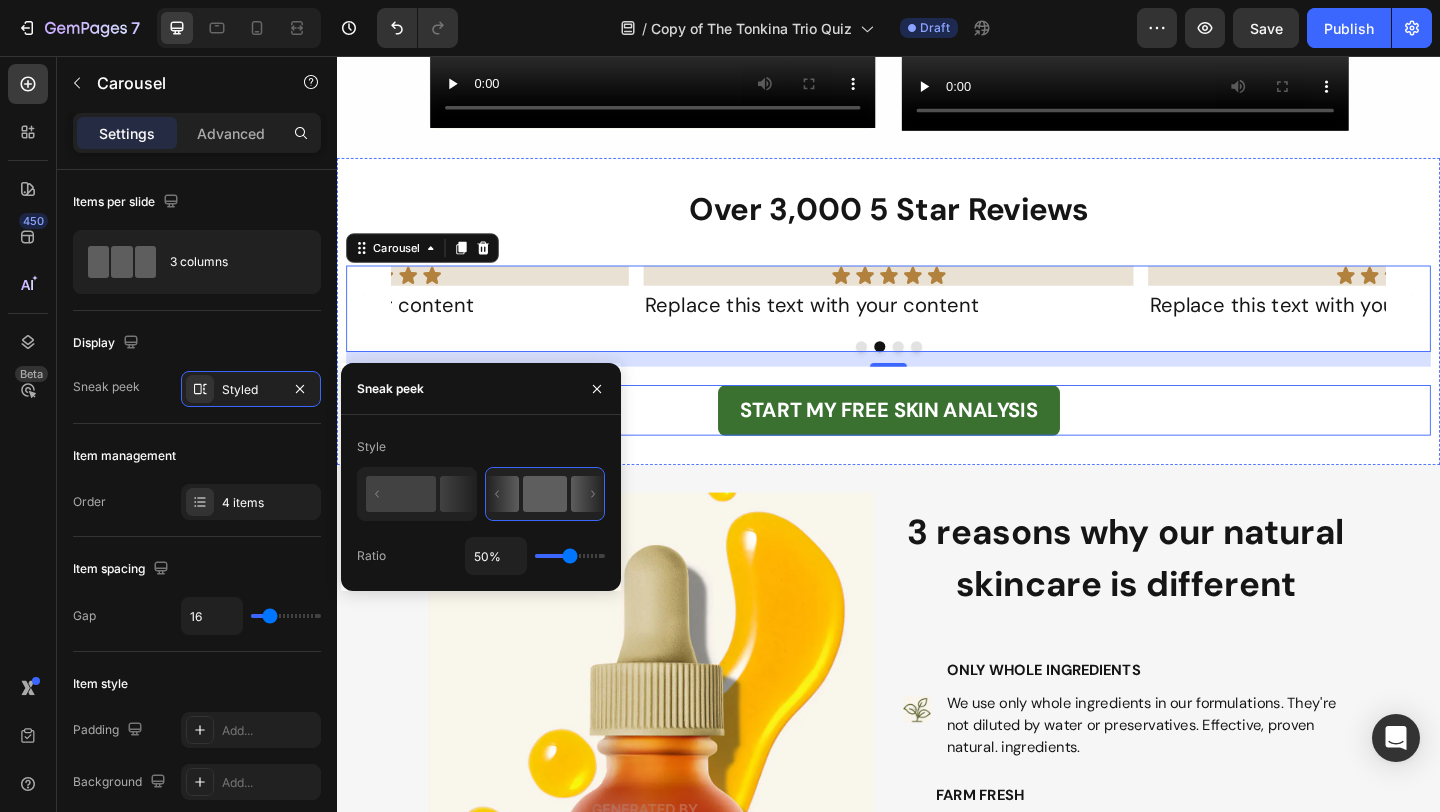 click on "START MY FREE SKIN ANALYSIS Button" at bounding box center [937, 442] 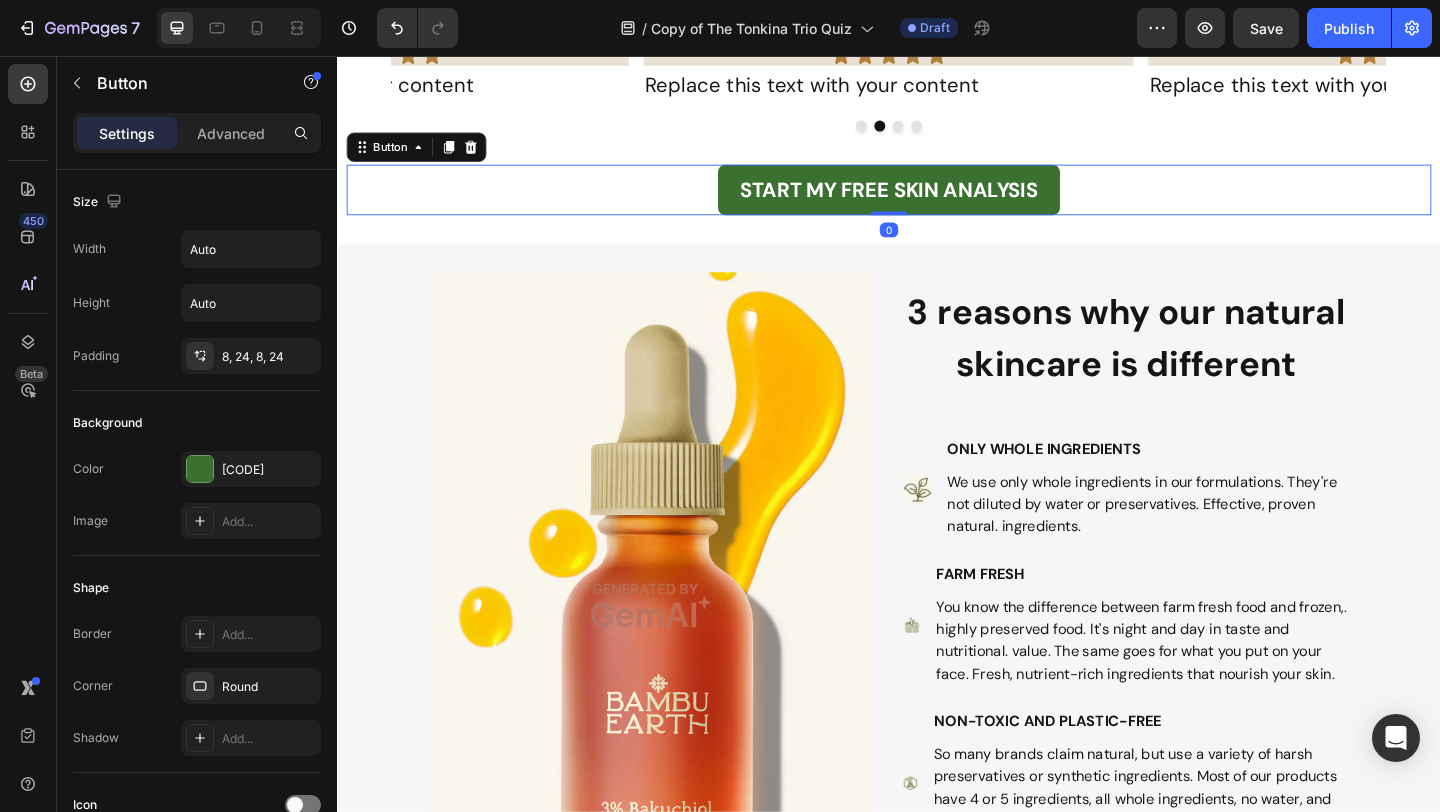 scroll, scrollTop: 1840, scrollLeft: 0, axis: vertical 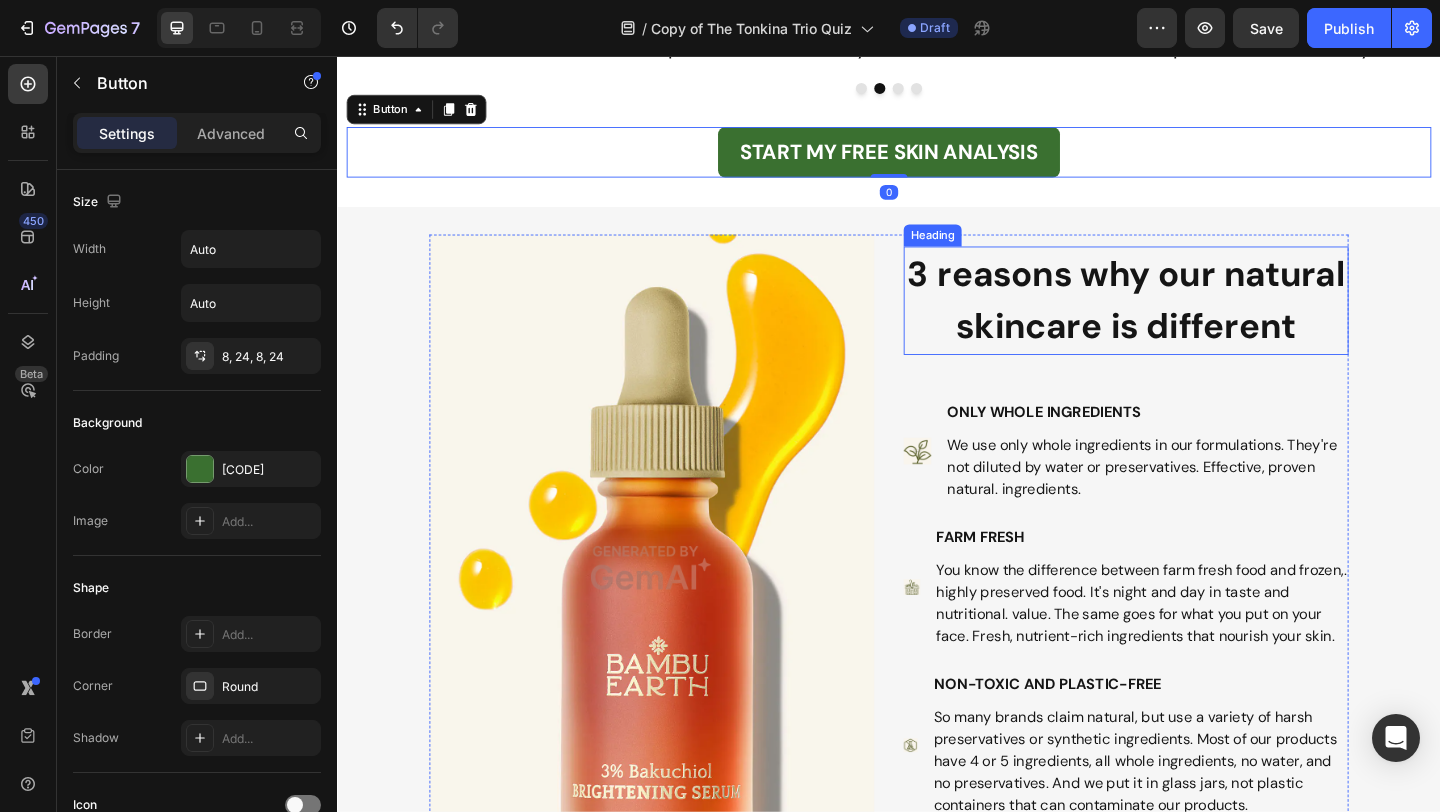 click on "3 reasons why our natural skincare is different" at bounding box center [1195, 322] 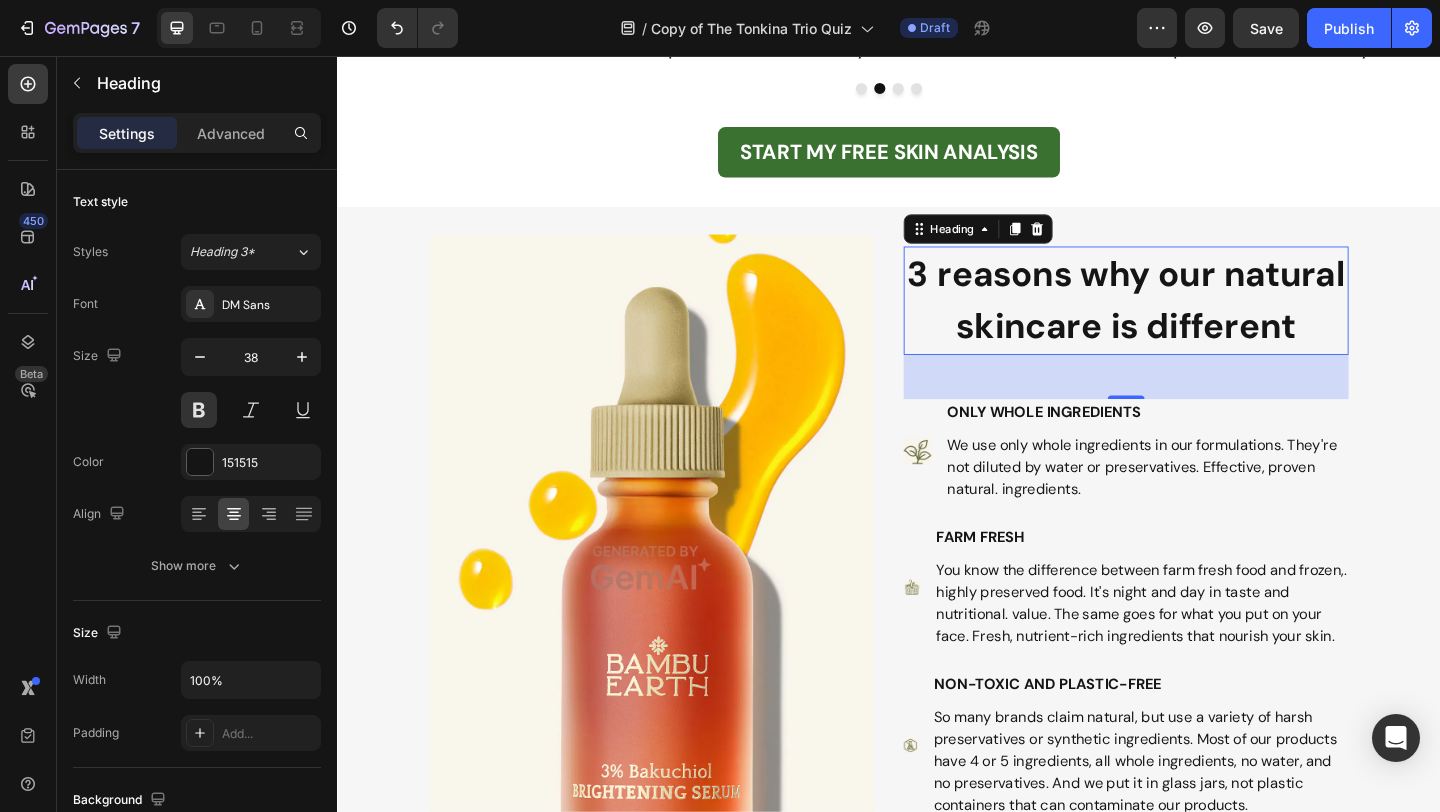 click on "We use only whole ingredients in our formulations. They're not diluted by water or preservatives. Effective, proven natural. ingredients." at bounding box center [1218, 503] 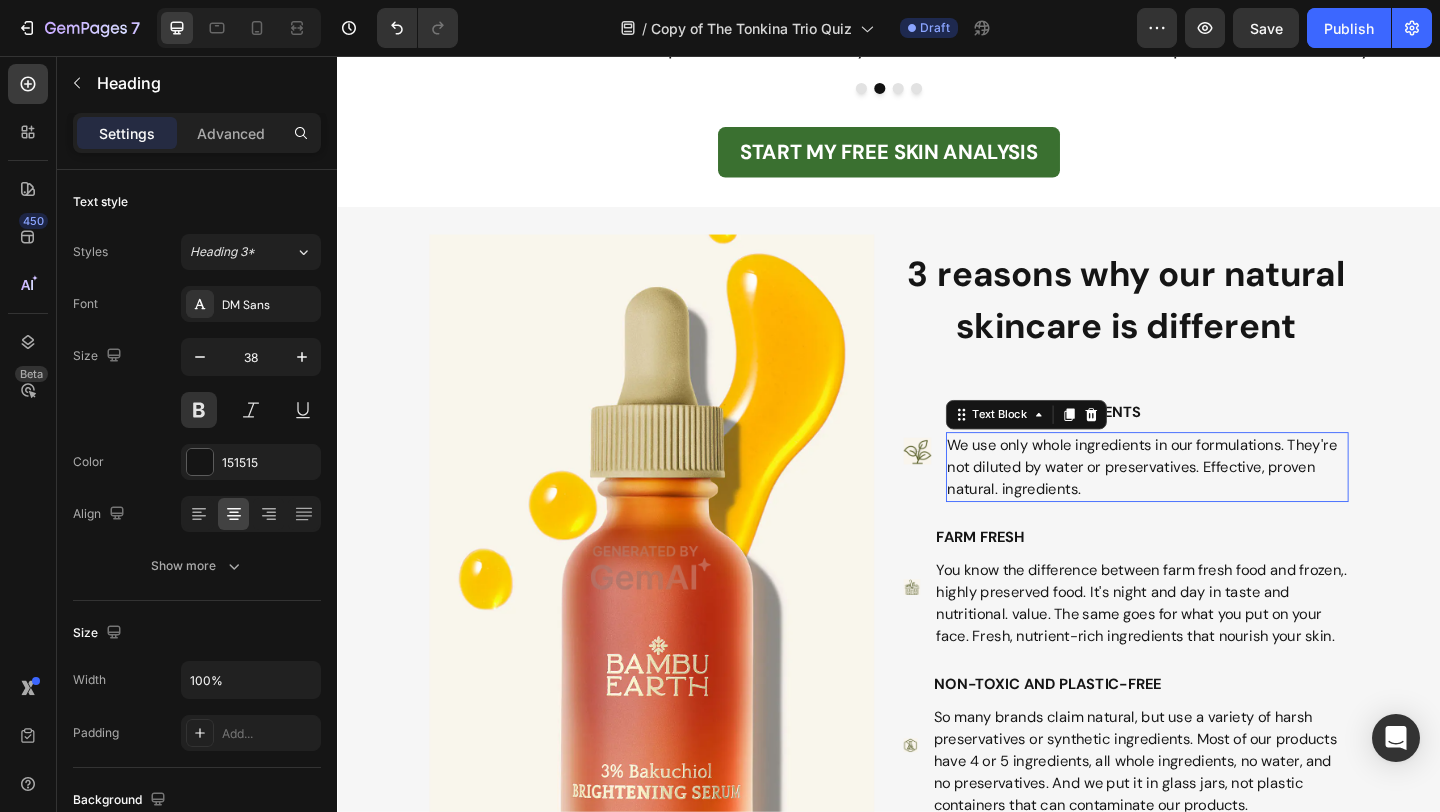 click on "We use only whole ingredients in our formulations. They're not diluted by water or preservatives. Effective, proven natural. ingredients." at bounding box center [1218, 503] 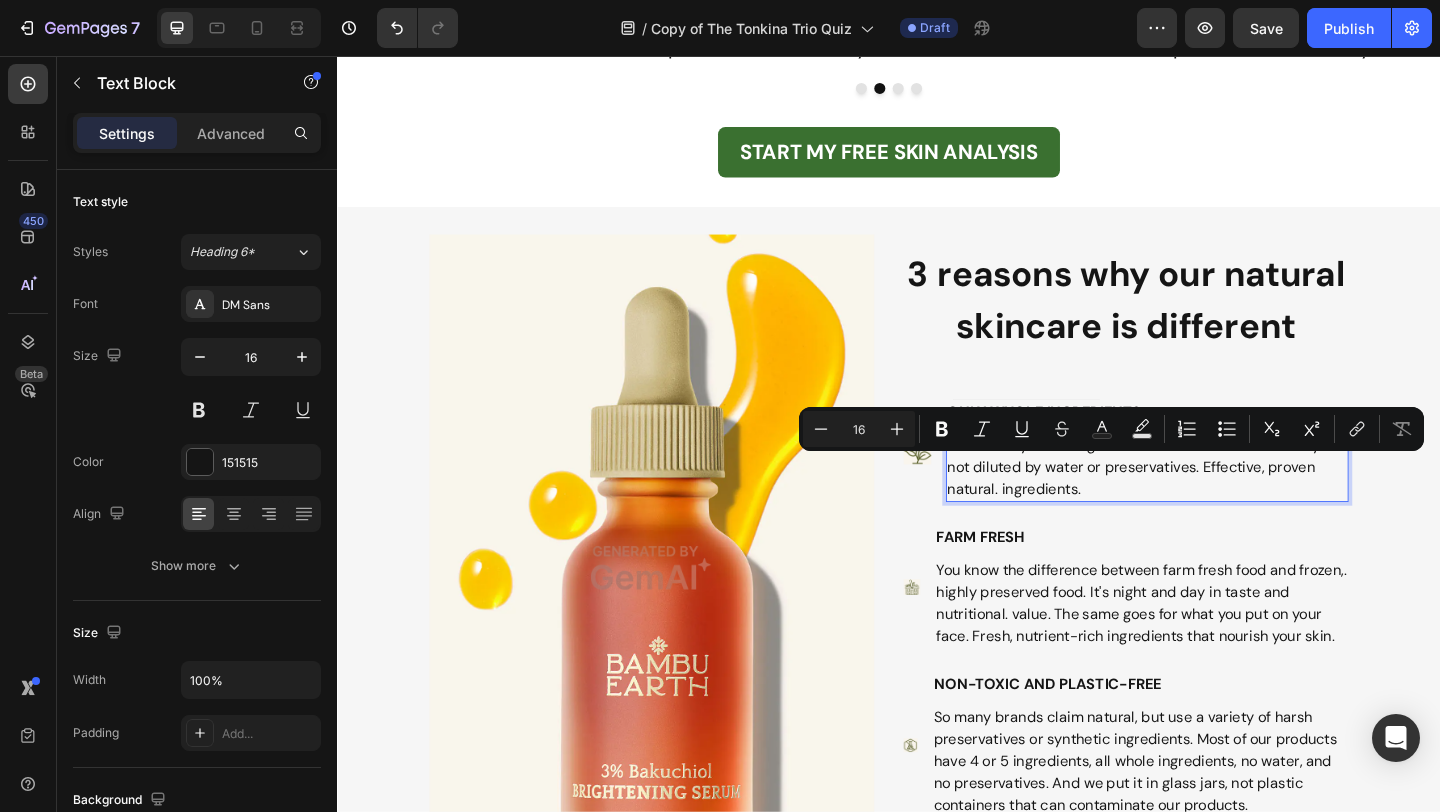 click on "We use only whole ingredients in our formulations. They're not diluted by water or preservatives. Effective, proven natural. ingredients." at bounding box center [1218, 503] 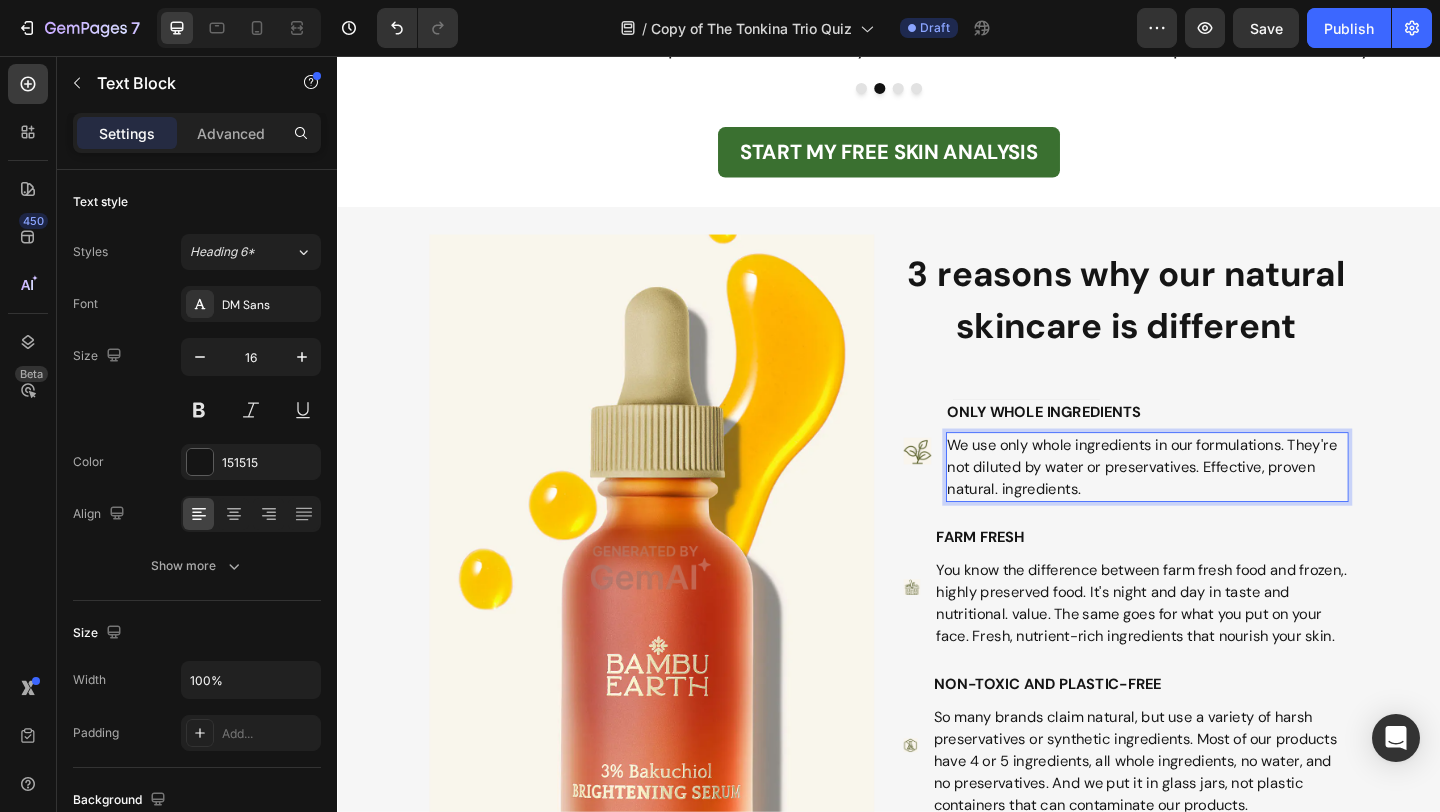 click on "We use only whole ingredients in our formulations. They're not diluted by water or preservatives. Effective, proven natural. ingredients." at bounding box center [1218, 503] 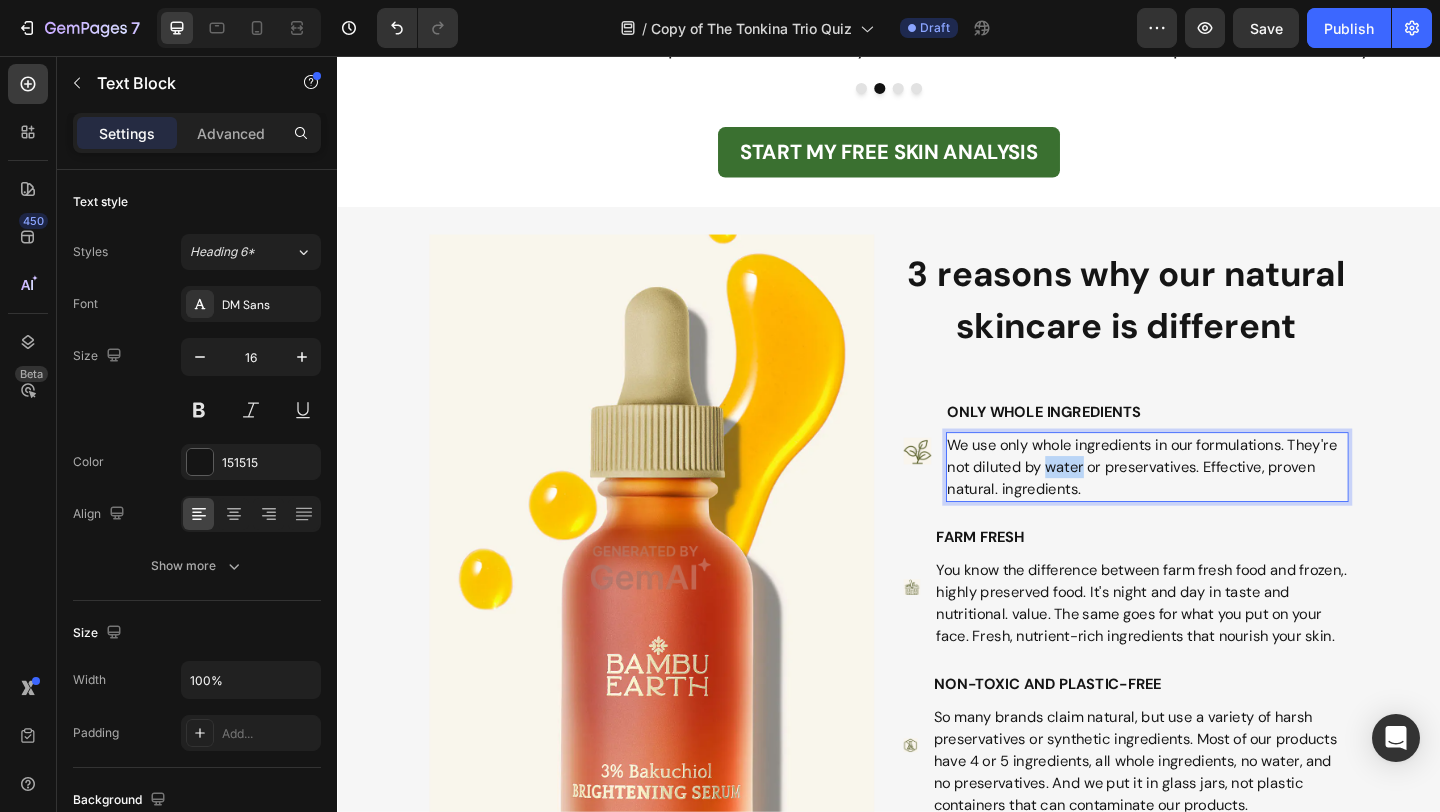 click on "We use only whole ingredients in our formulations. They're not diluted by water or preservatives. Effective, proven natural. ingredients." at bounding box center [1218, 503] 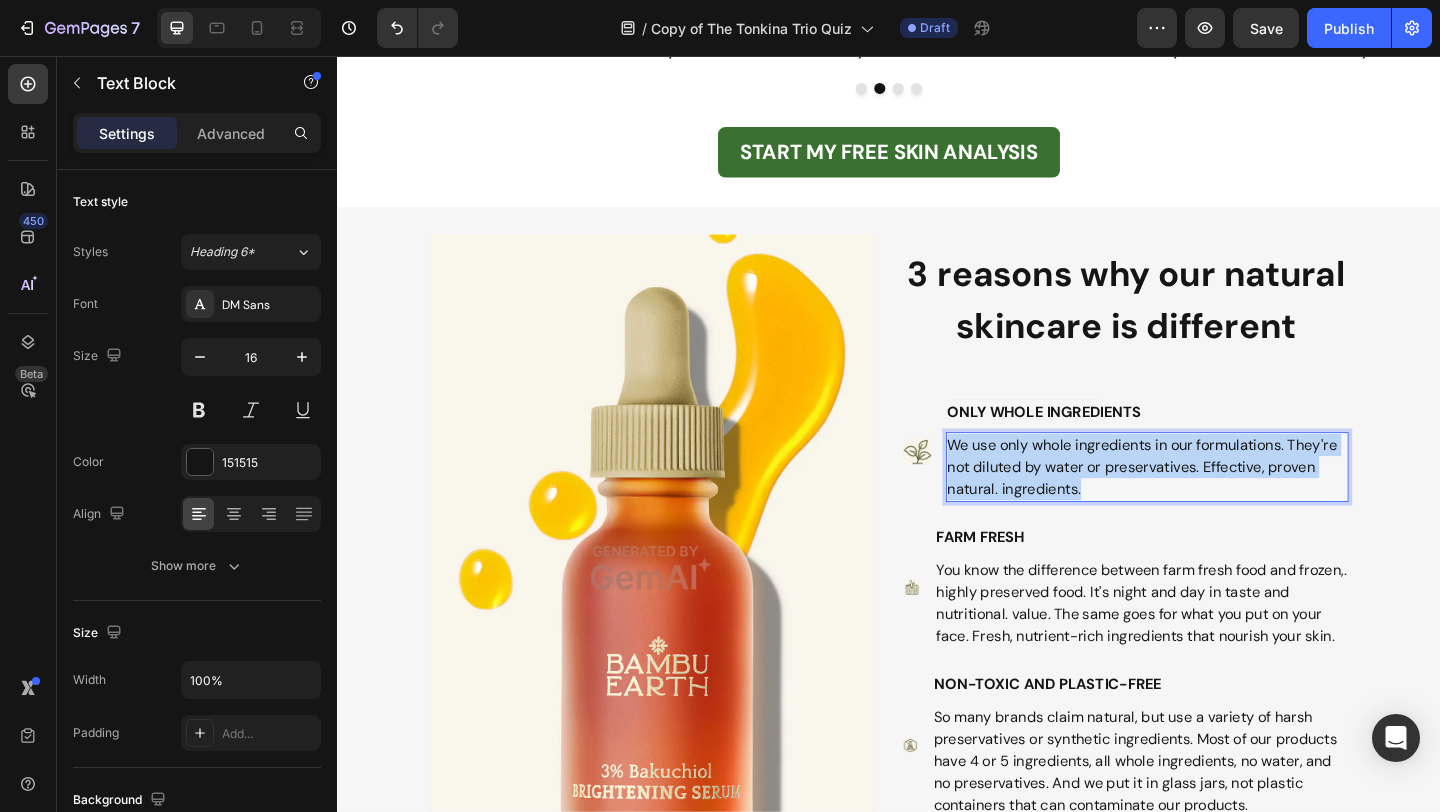 click on "We use only whole ingredients in our formulations. They're not diluted by water or preservatives. Effective, proven natural. ingredients." at bounding box center (1218, 503) 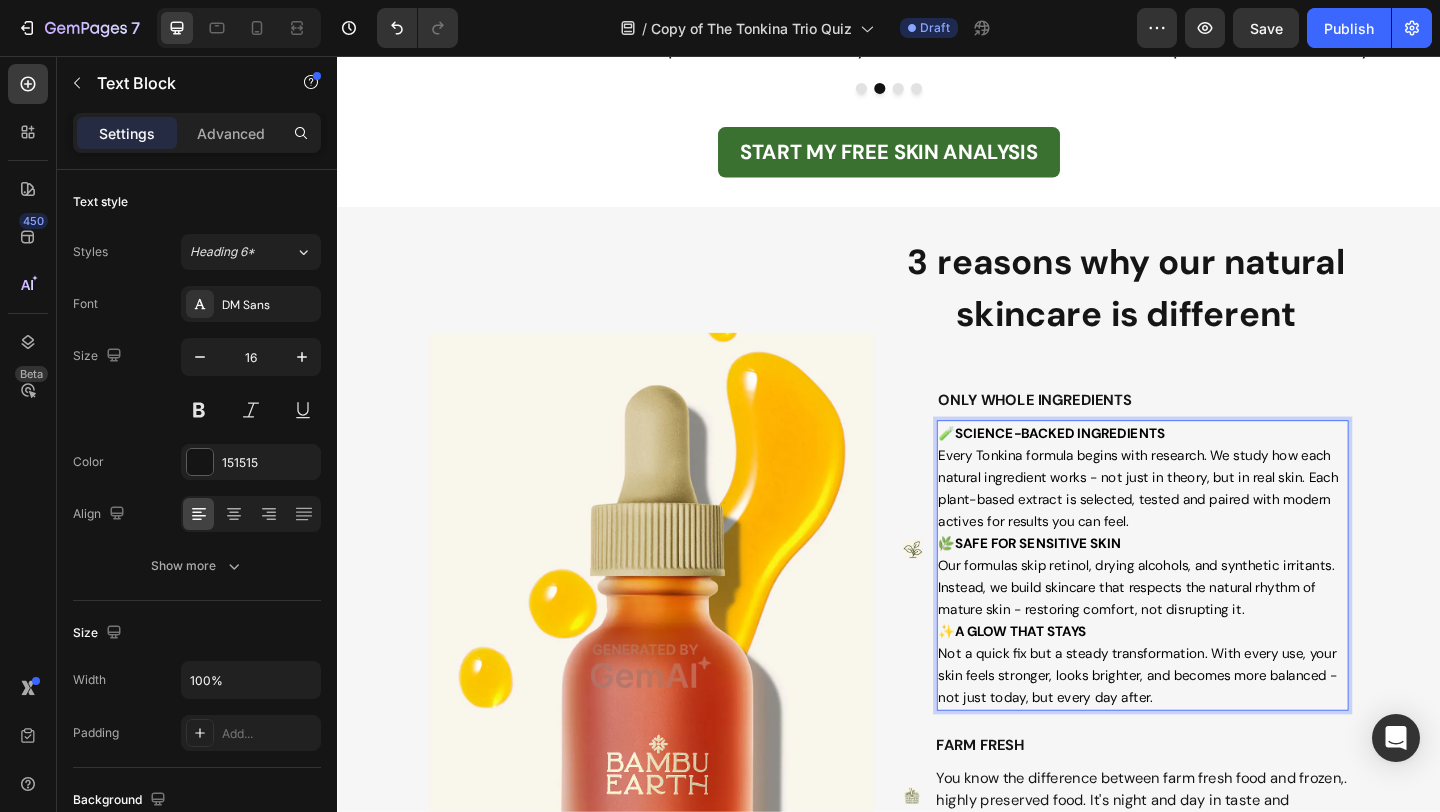 scroll, scrollTop: 1827, scrollLeft: 0, axis: vertical 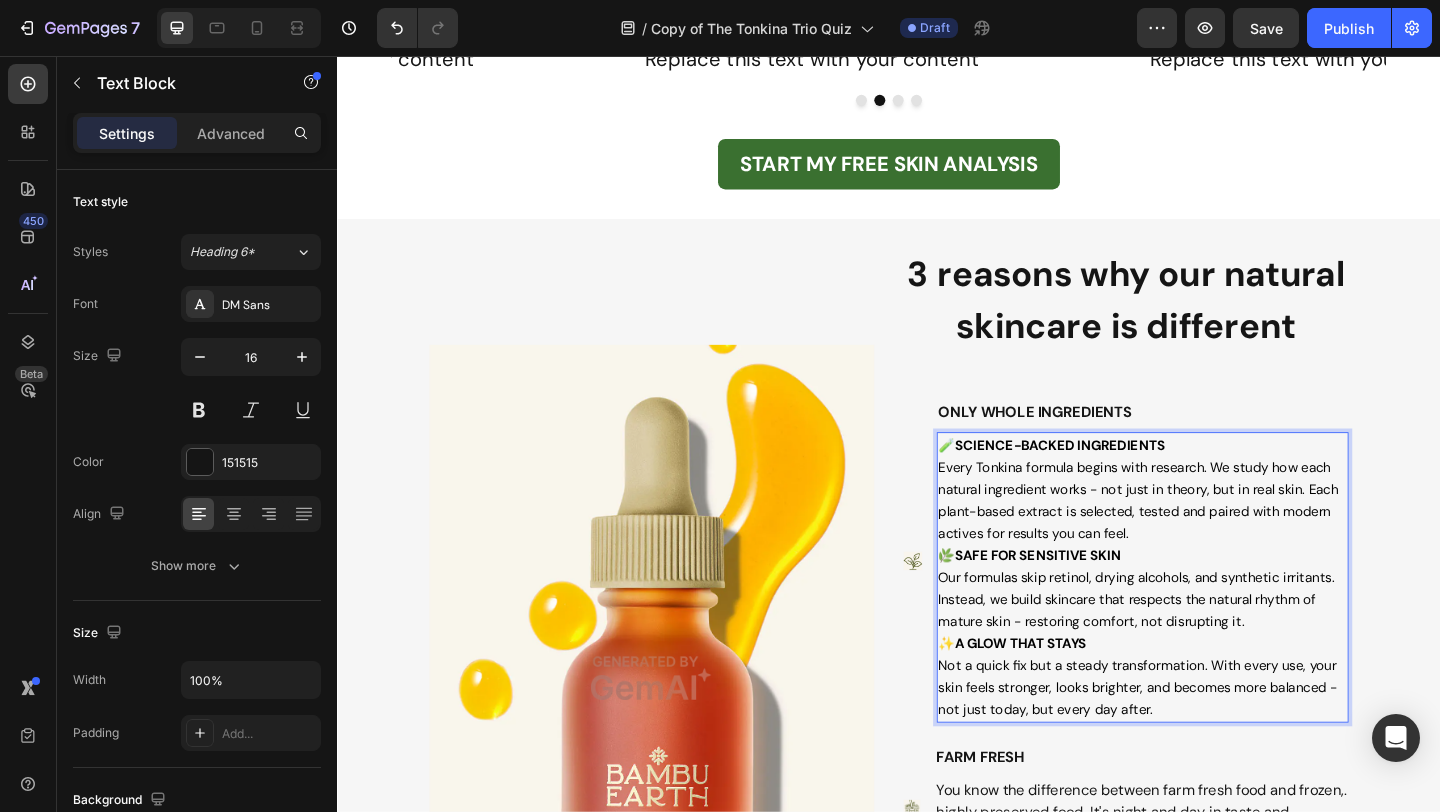 click on "🧪  SCIENCE-BACKED INGREDIENTS" at bounding box center [1114, 479] 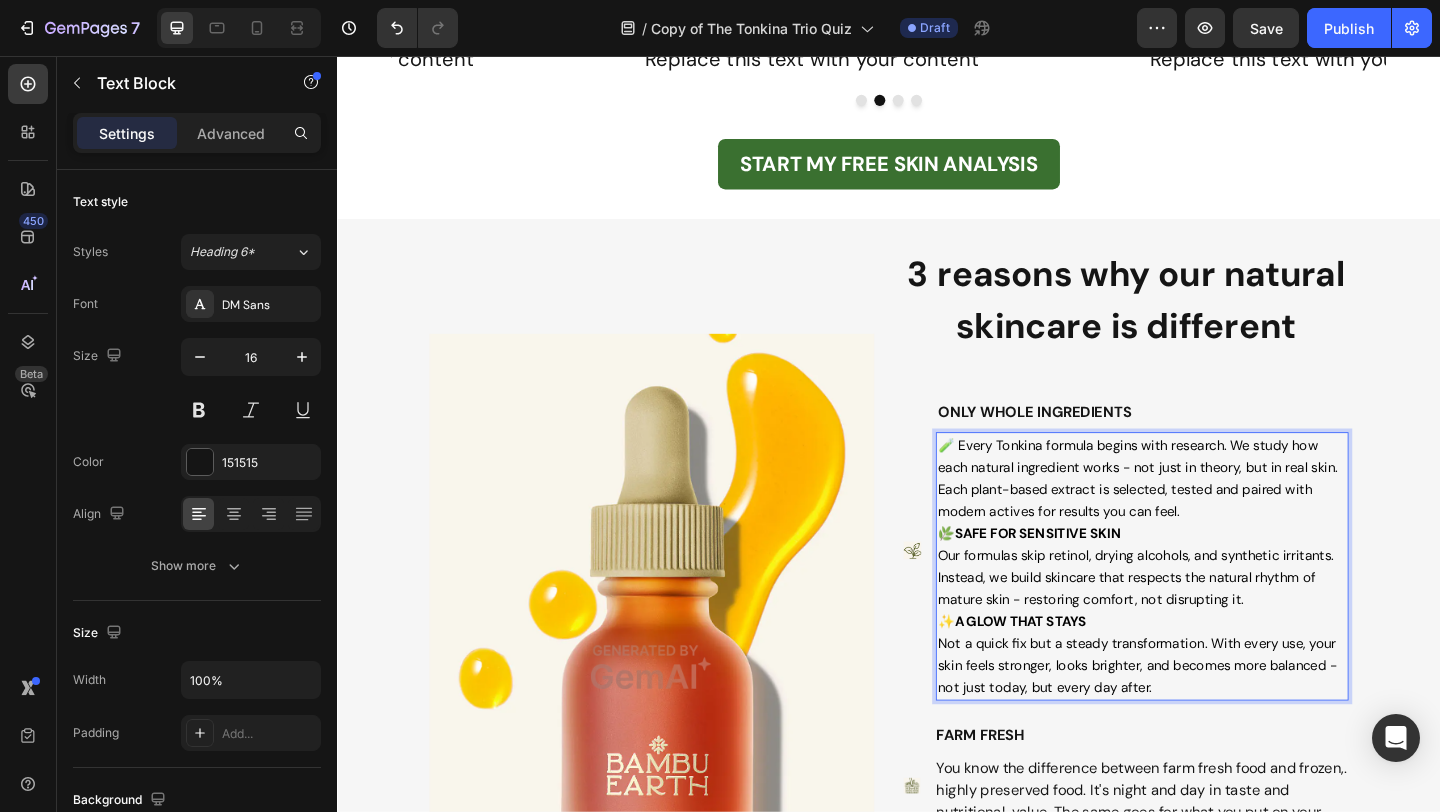 drag, startPoint x: 1008, startPoint y: 479, endPoint x: 1295, endPoint y: 489, distance: 287.17416 